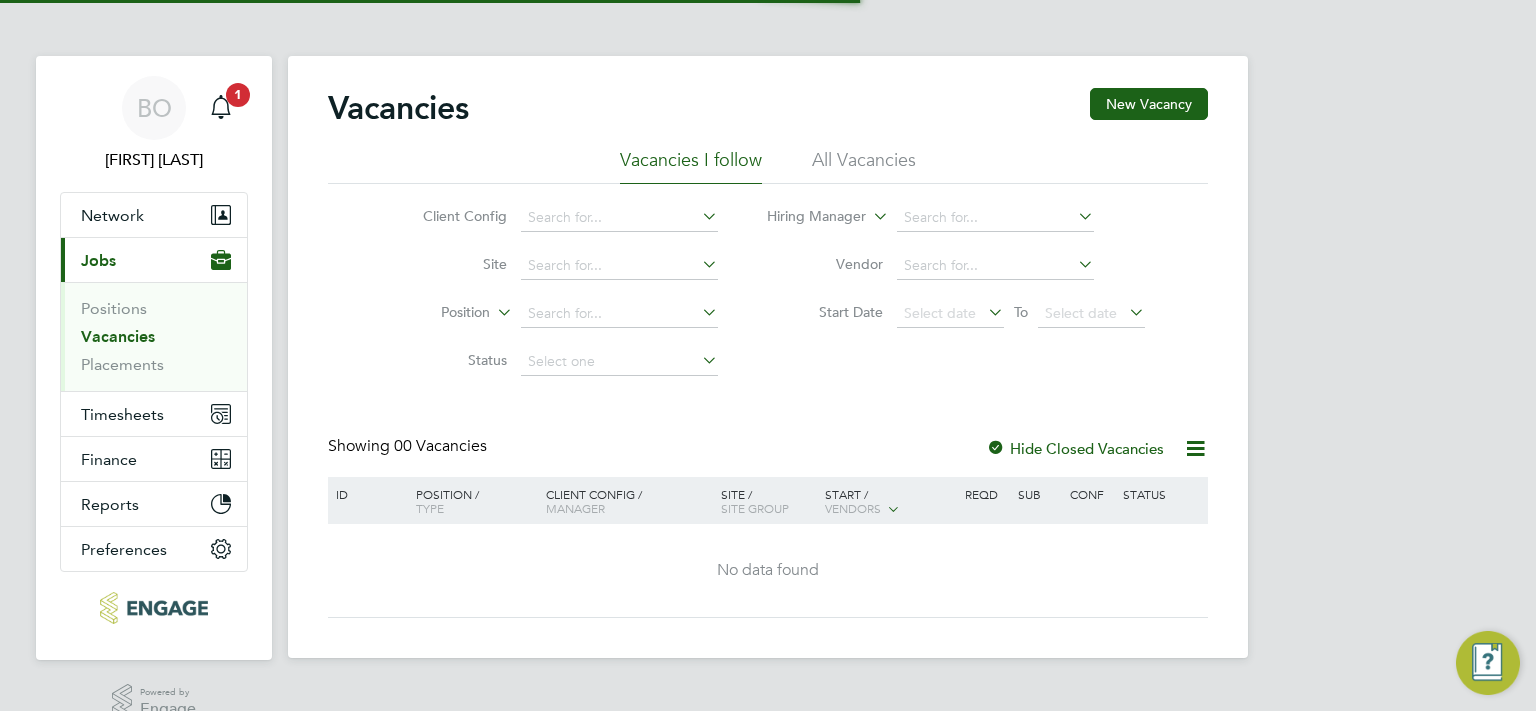 scroll, scrollTop: 0, scrollLeft: 0, axis: both 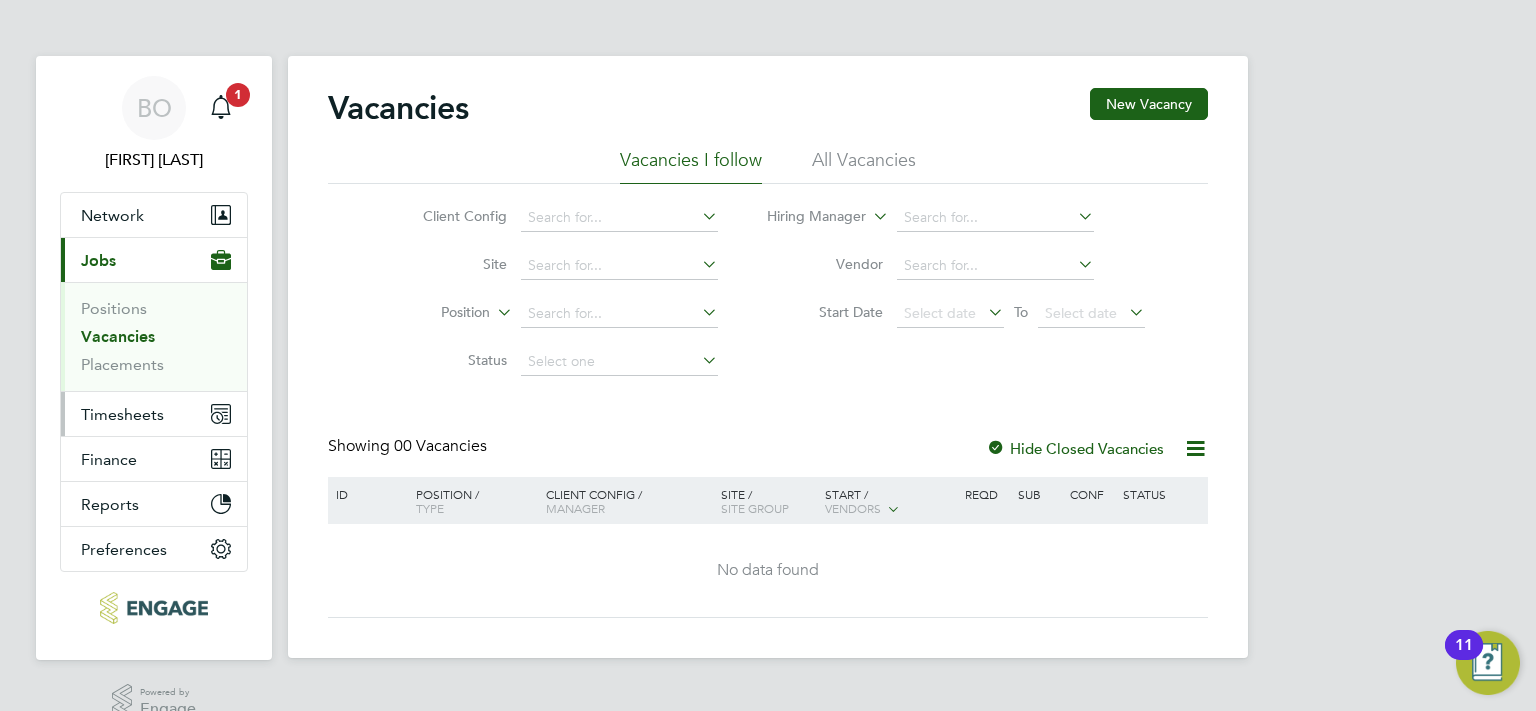 click on "Timesheets" at bounding box center (154, 414) 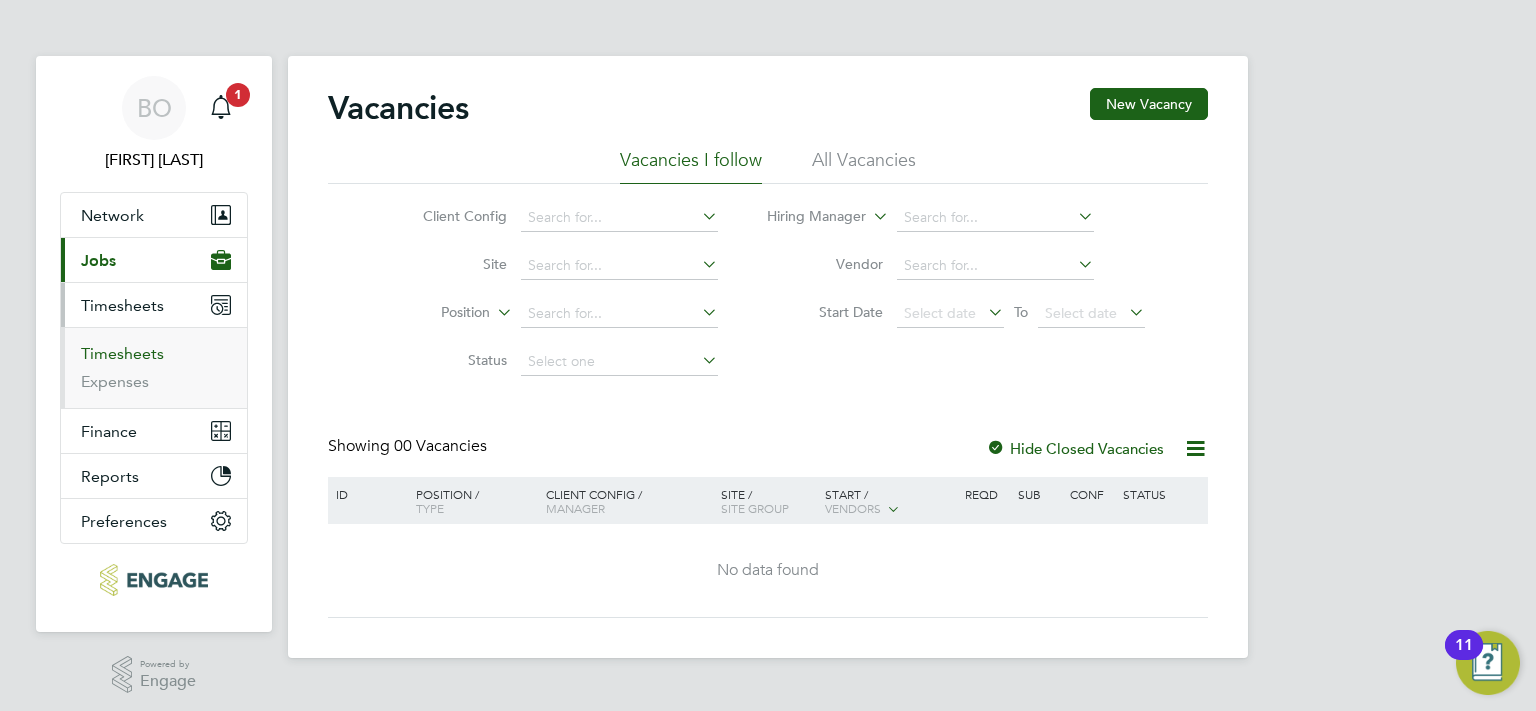 click on "Timesheets" at bounding box center (122, 353) 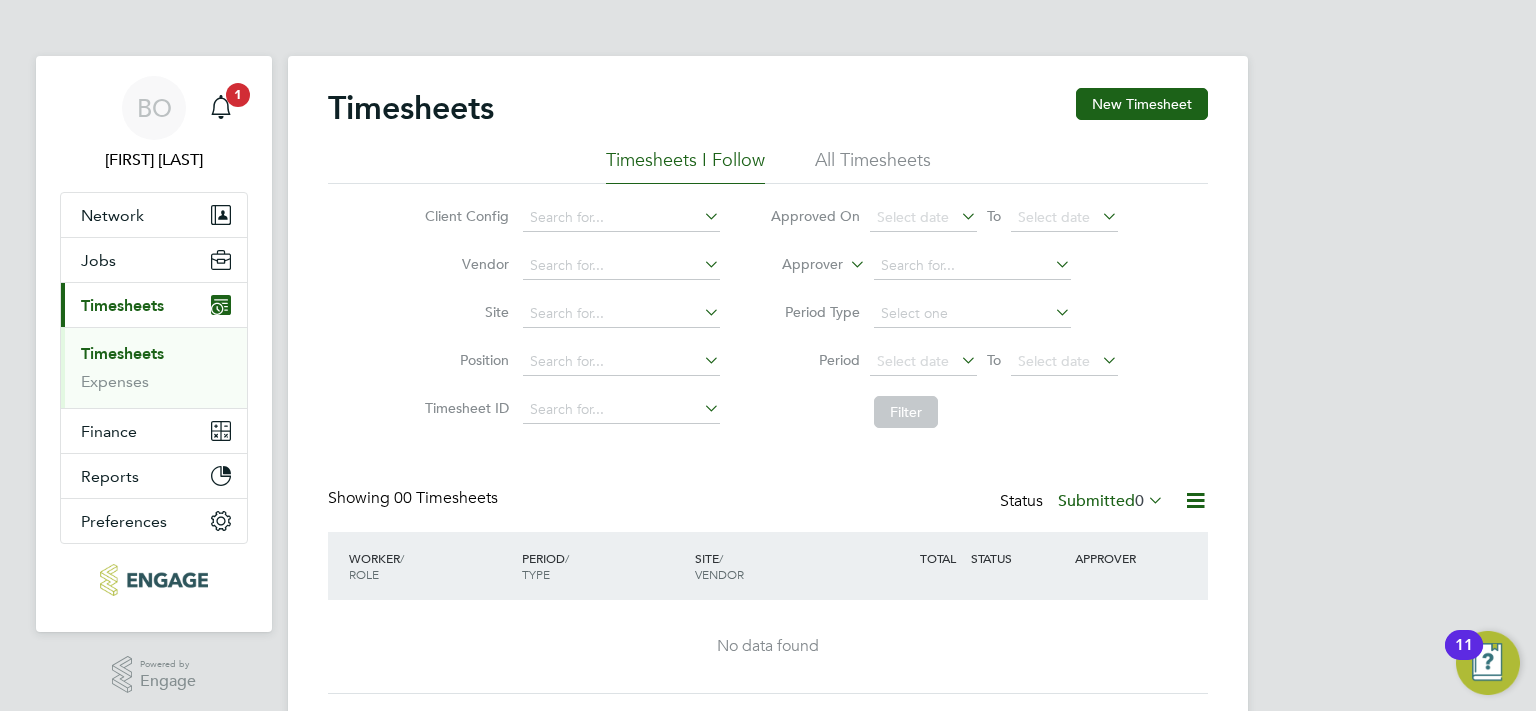 click on "All Timesheets" 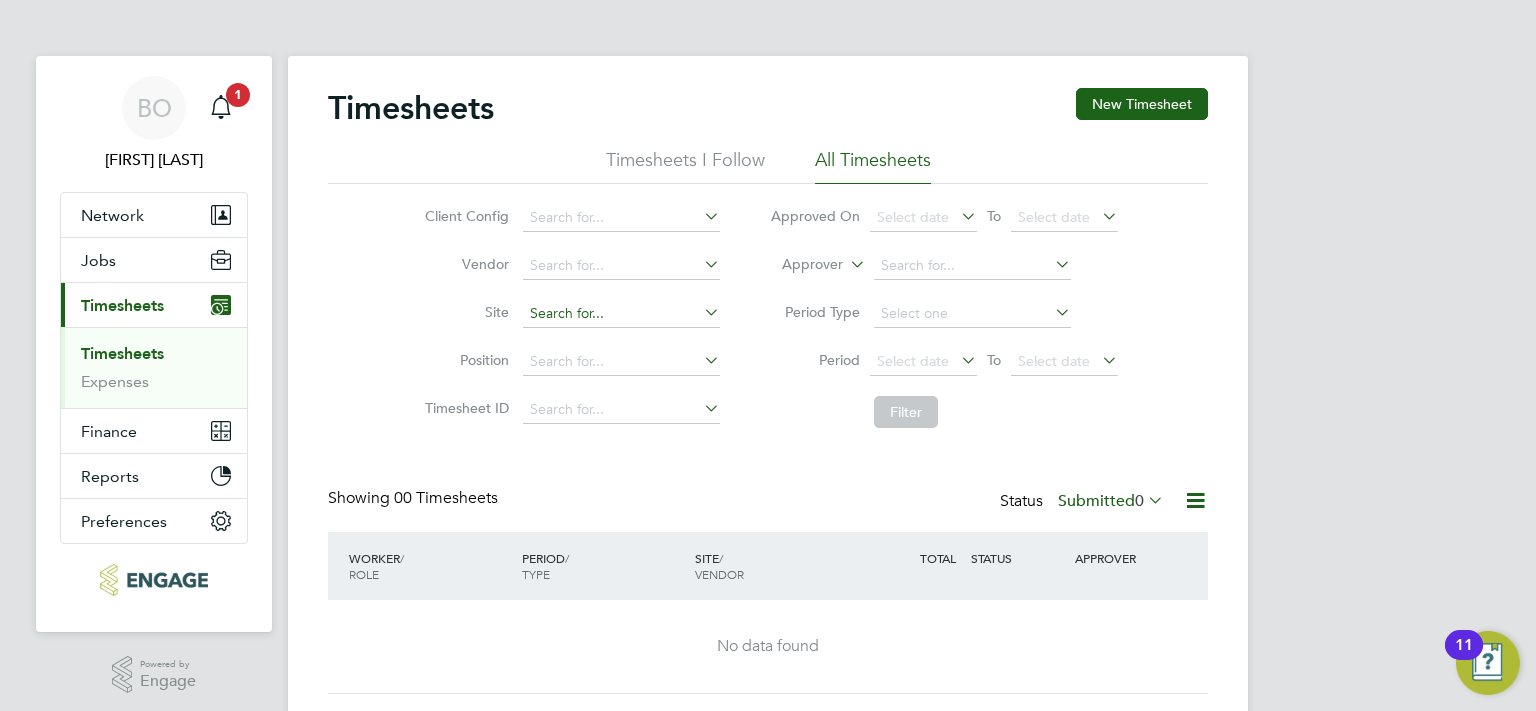 scroll, scrollTop: 54, scrollLeft: 0, axis: vertical 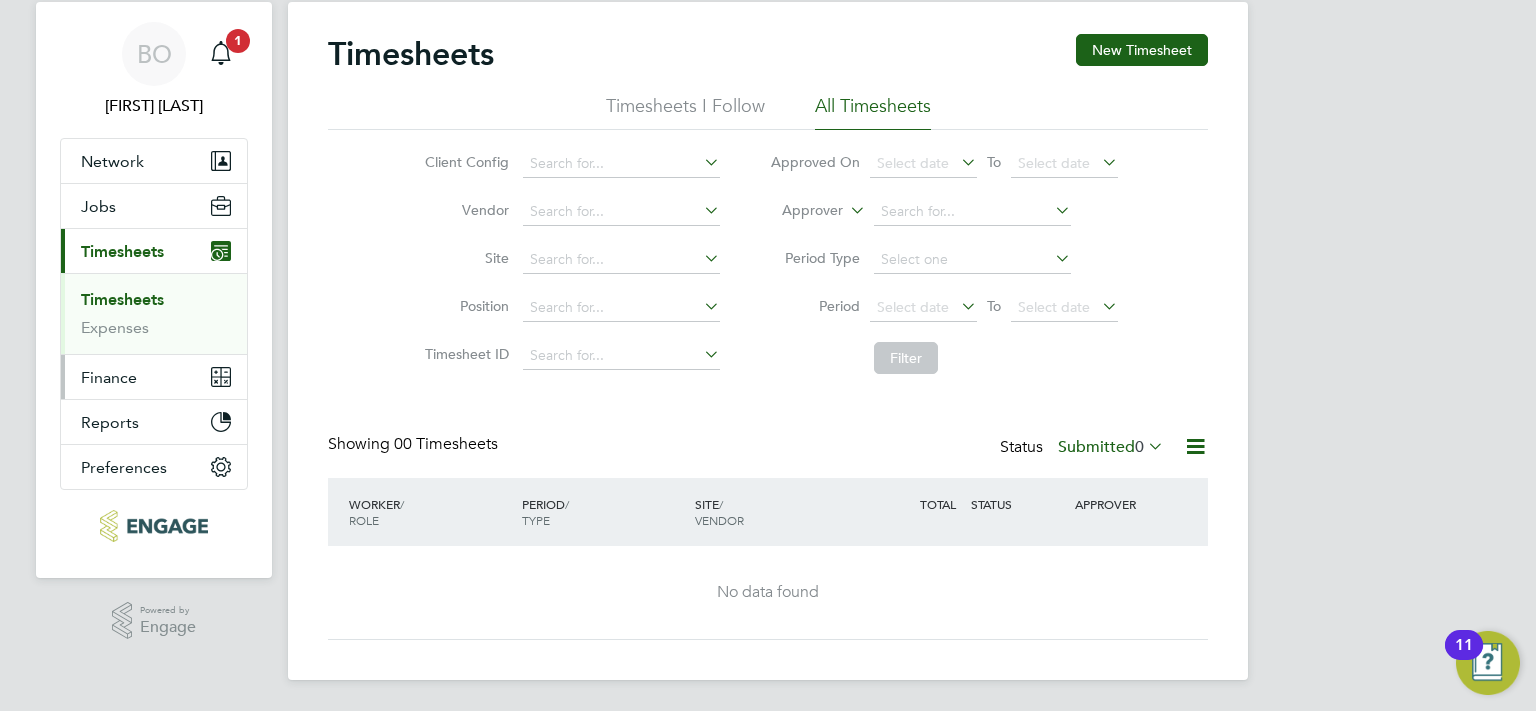 click on "Finance" at bounding box center (109, 377) 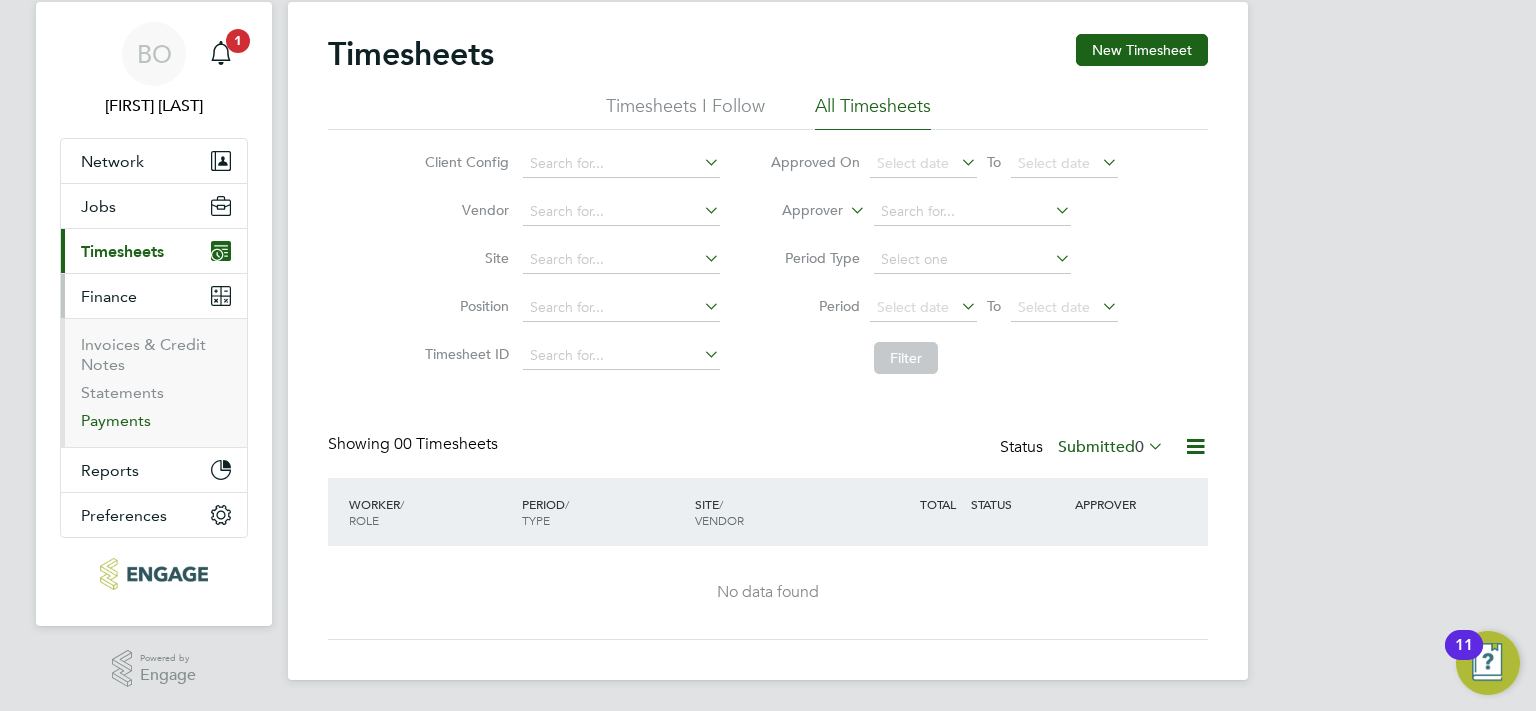 click on "Payments" at bounding box center [116, 420] 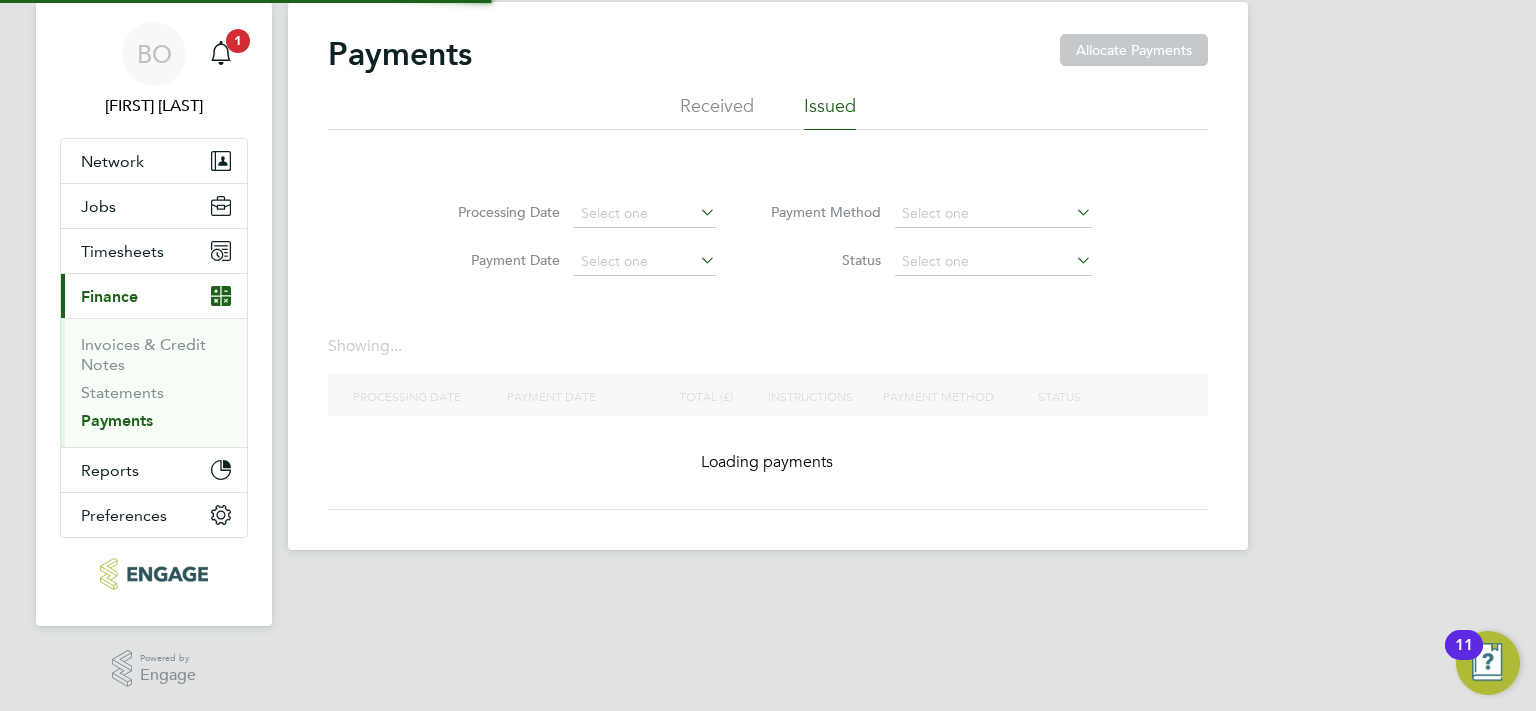 scroll, scrollTop: 0, scrollLeft: 0, axis: both 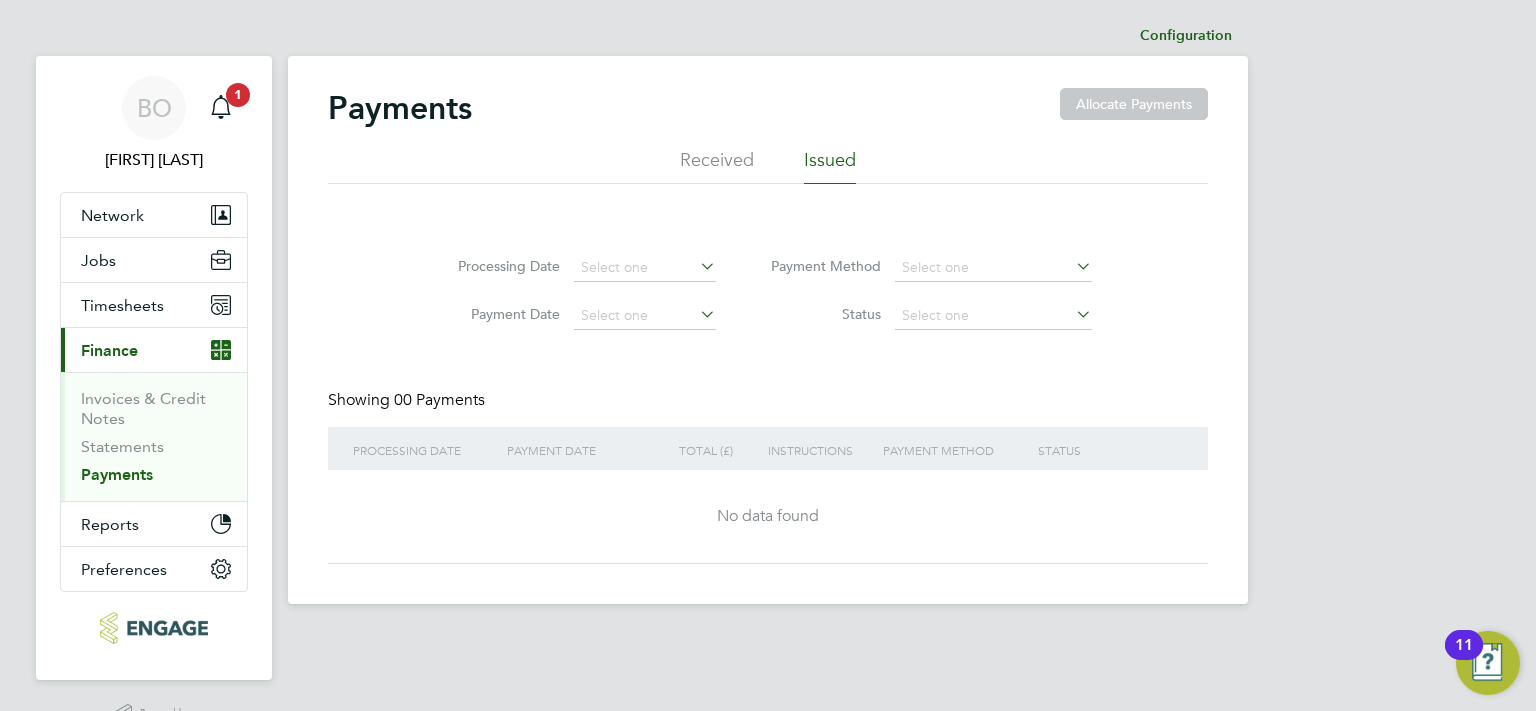 click on "Received Issued" 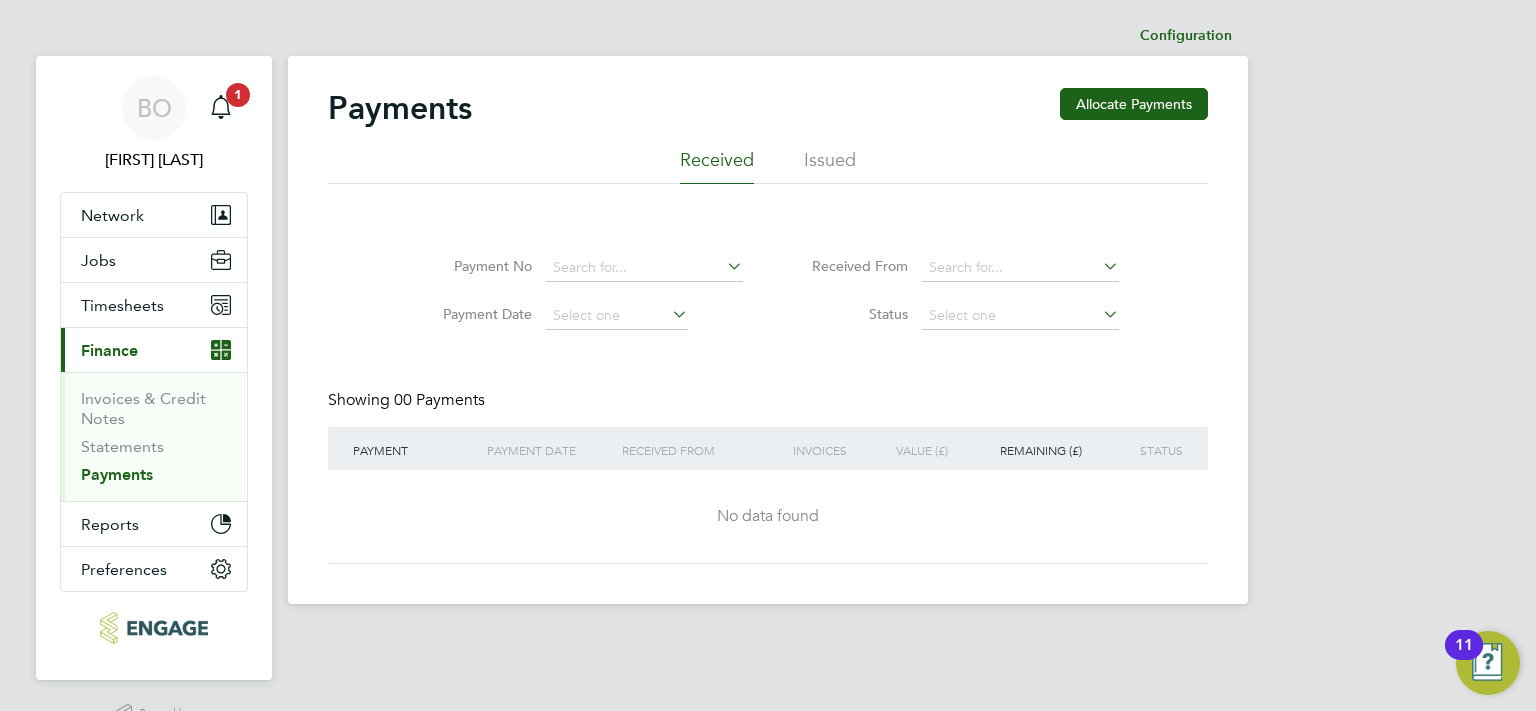 click on "Received Issued" 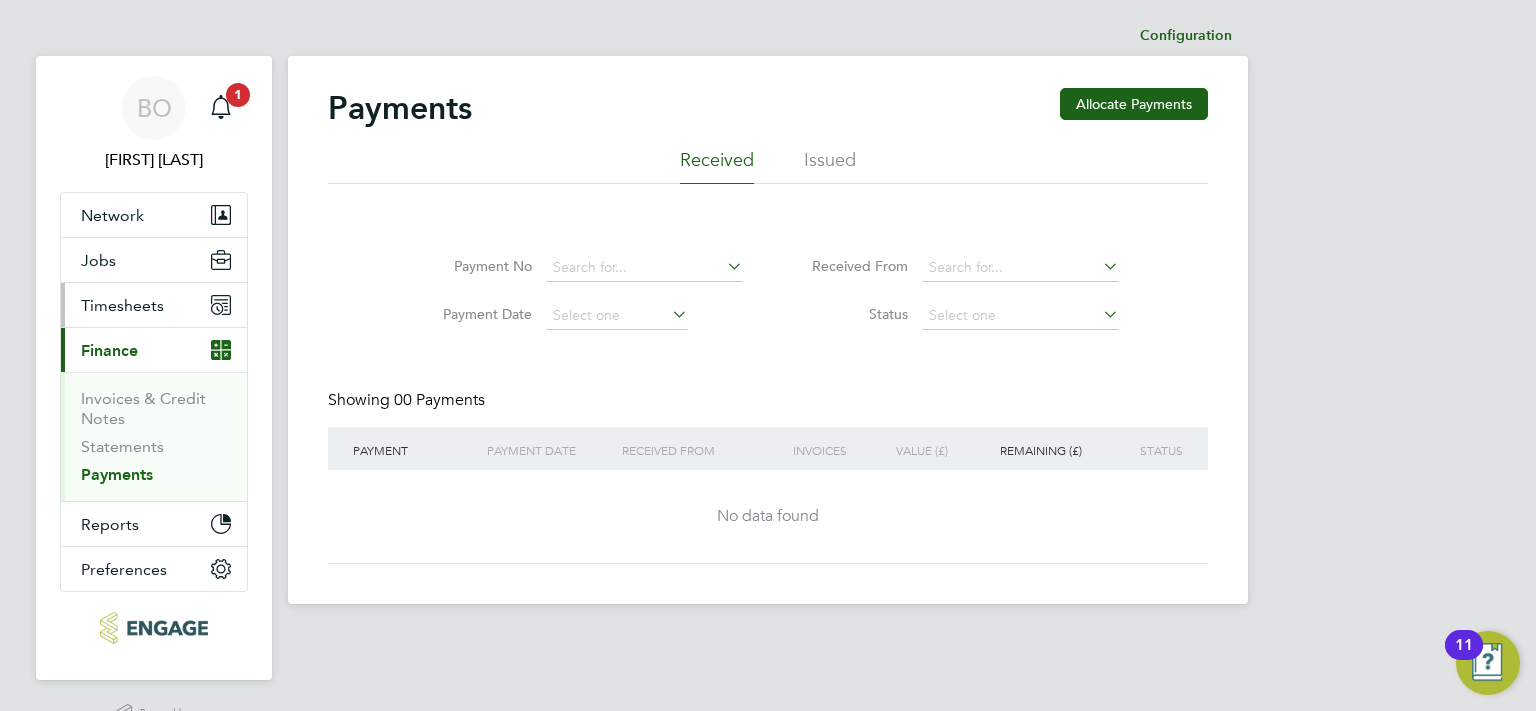 click on "Timesheets" at bounding box center [122, 305] 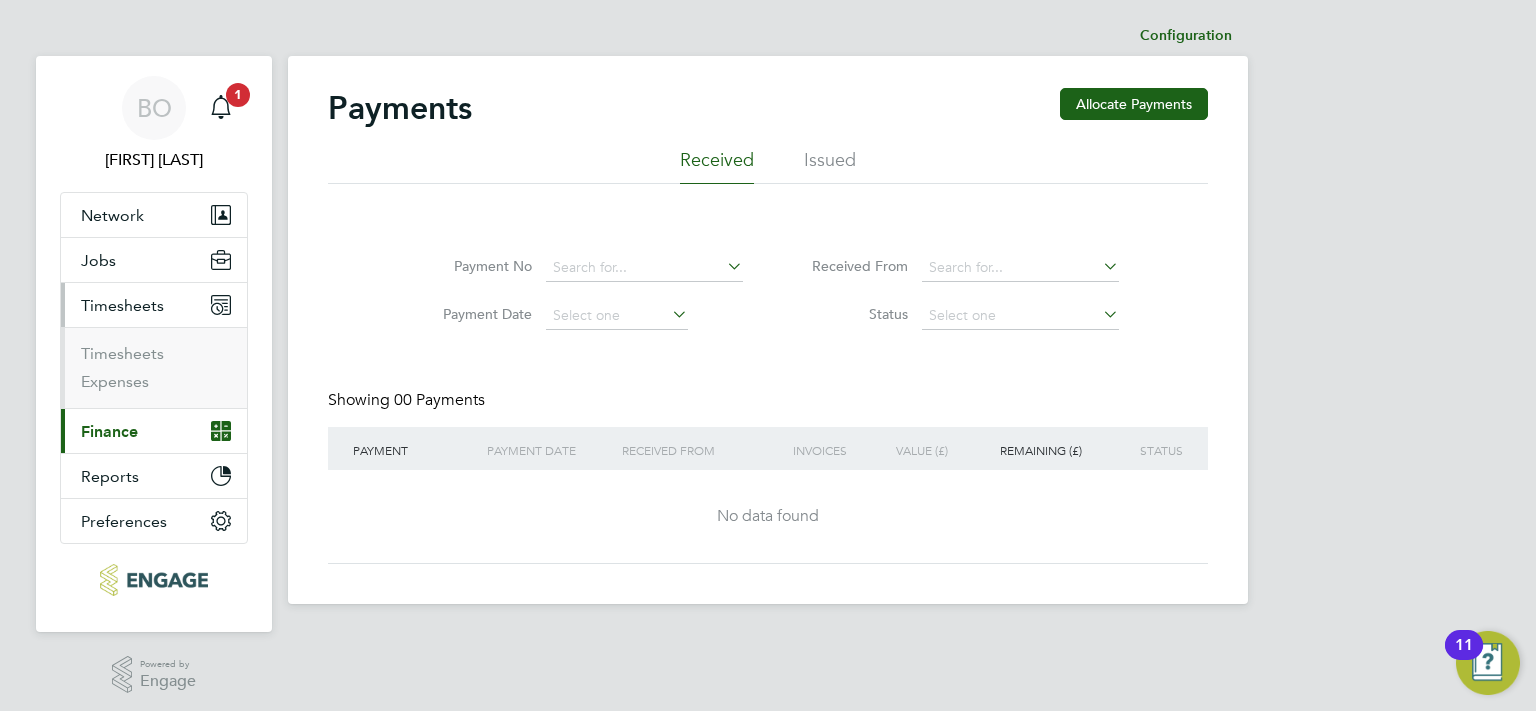 click on "Timesheets" at bounding box center [156, 358] 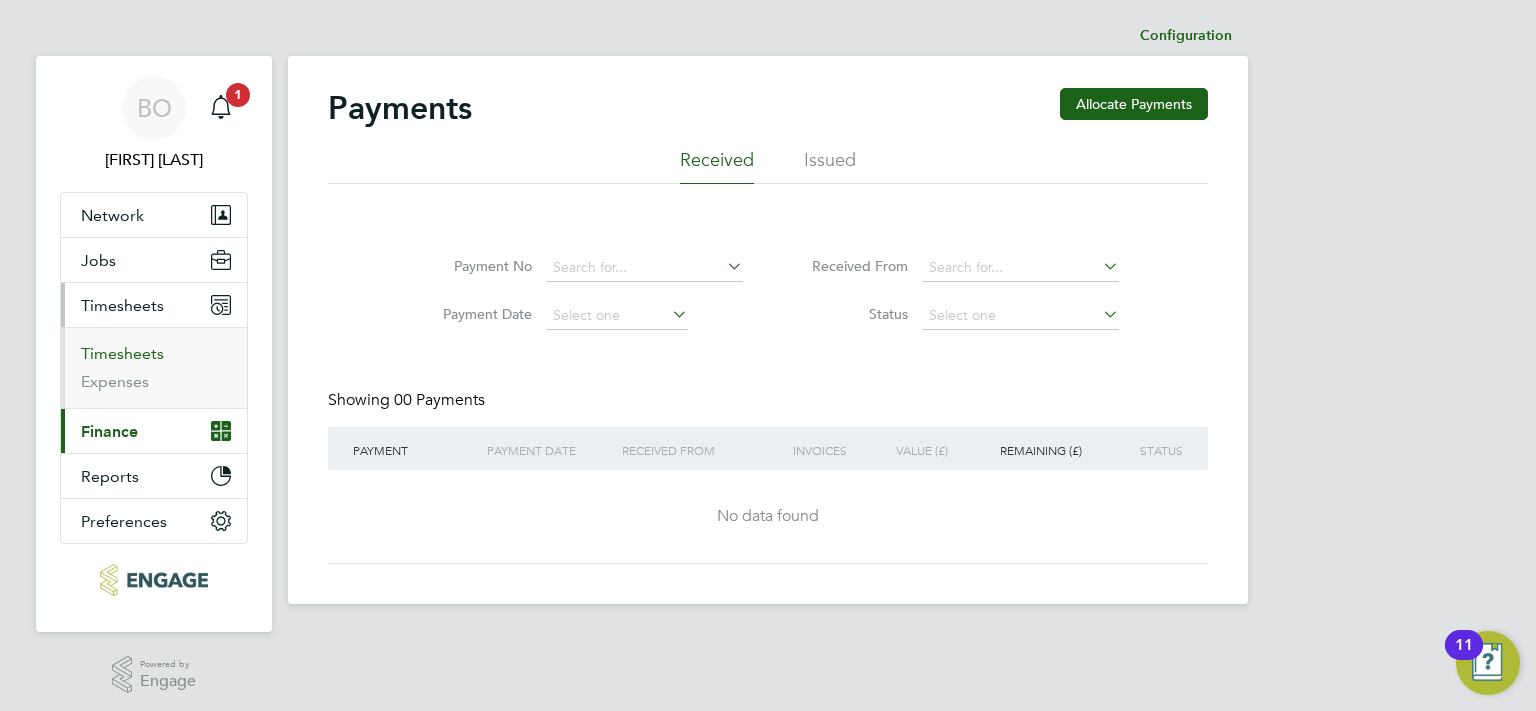 click on "Timesheets" at bounding box center [122, 353] 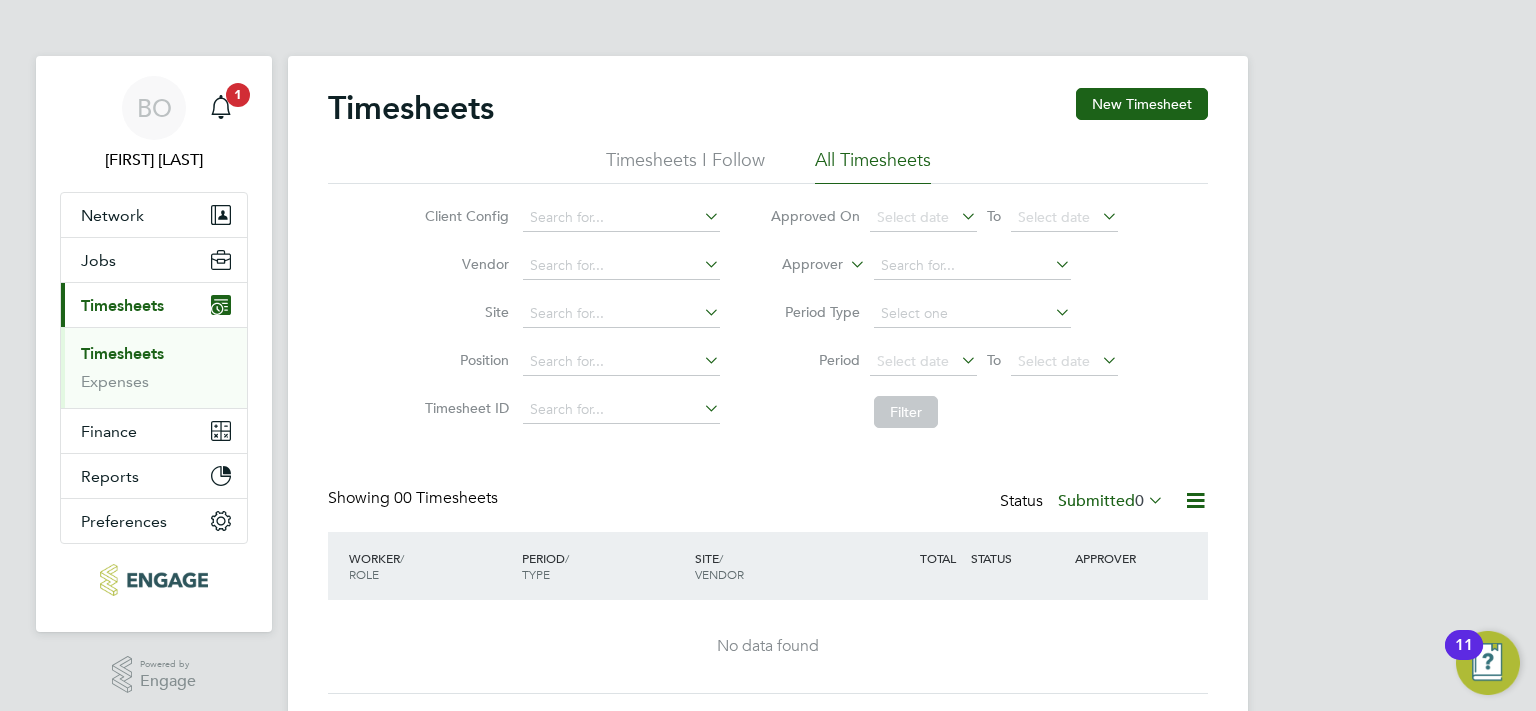 click 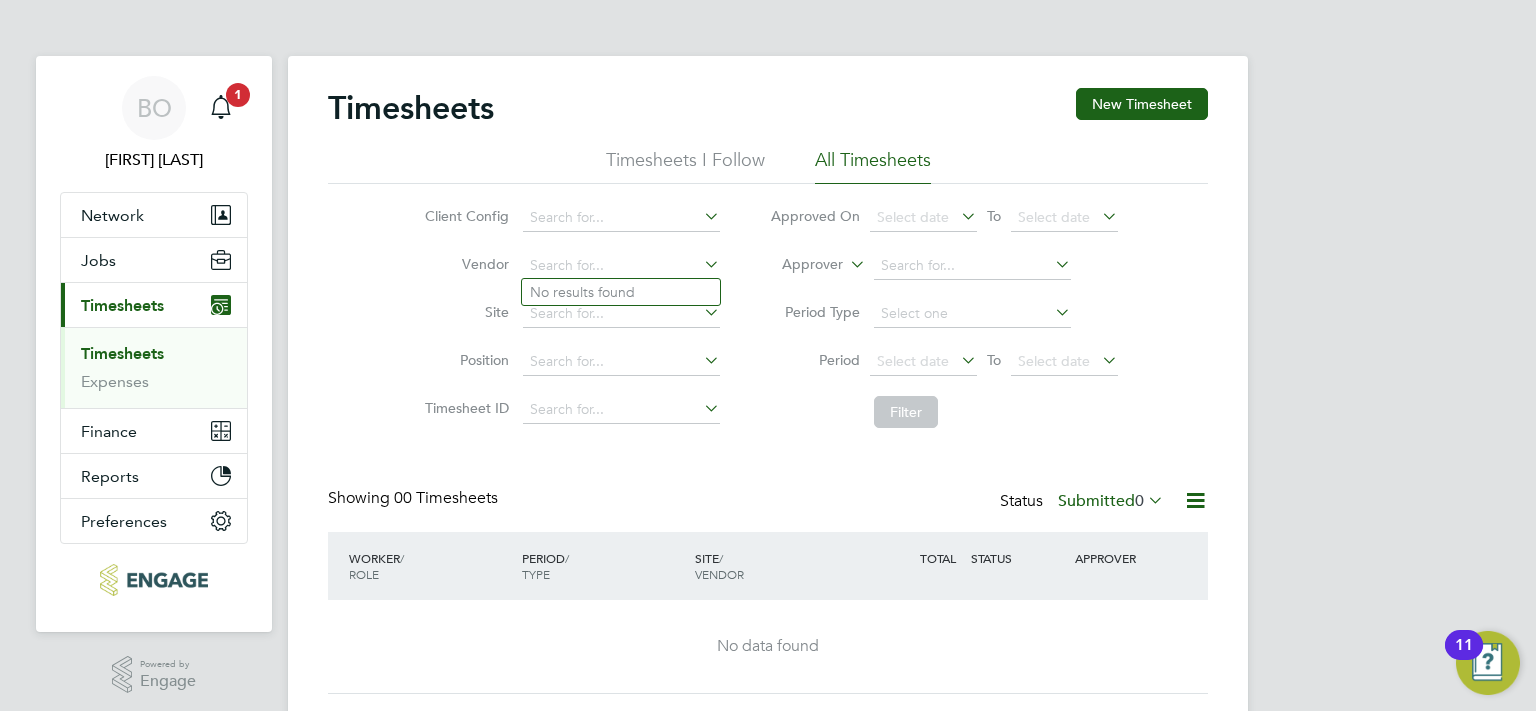 click on "Site" 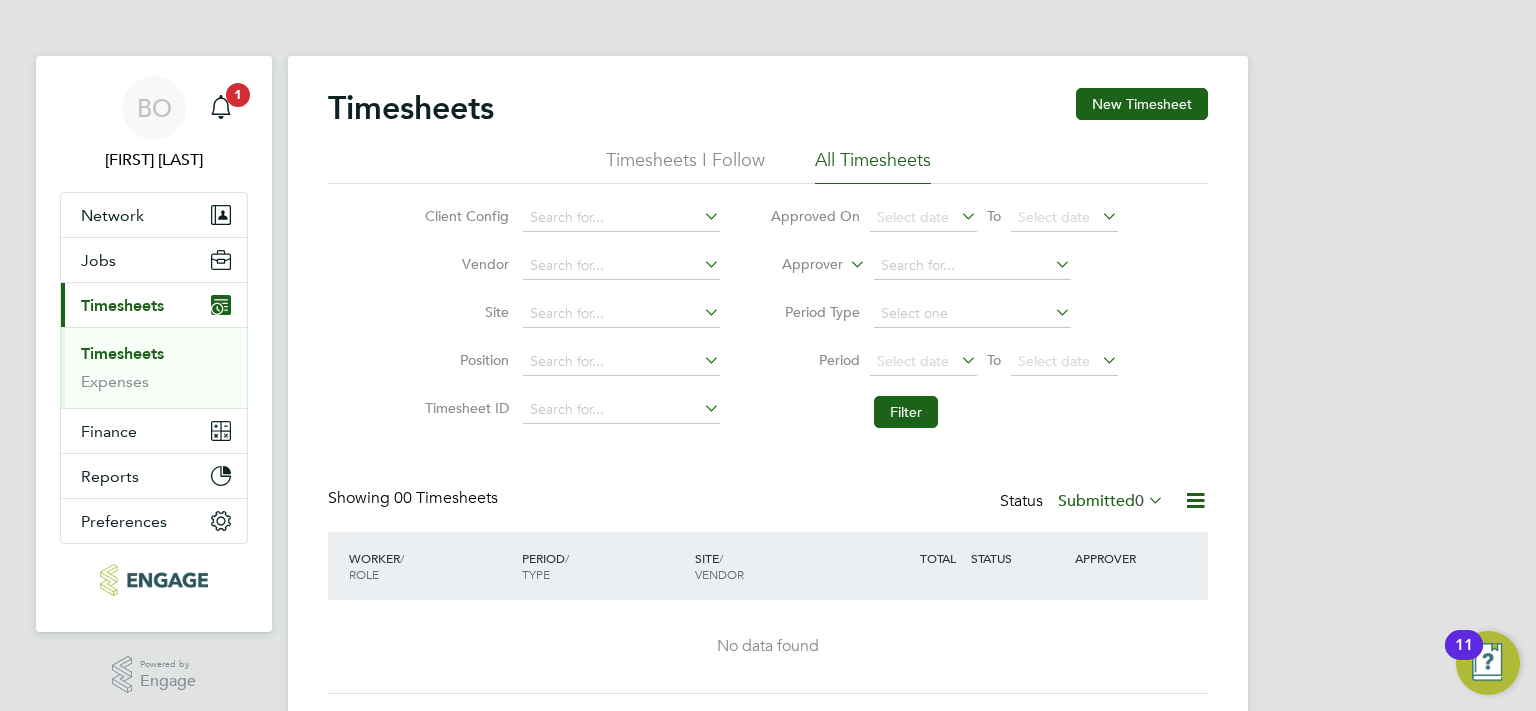 click 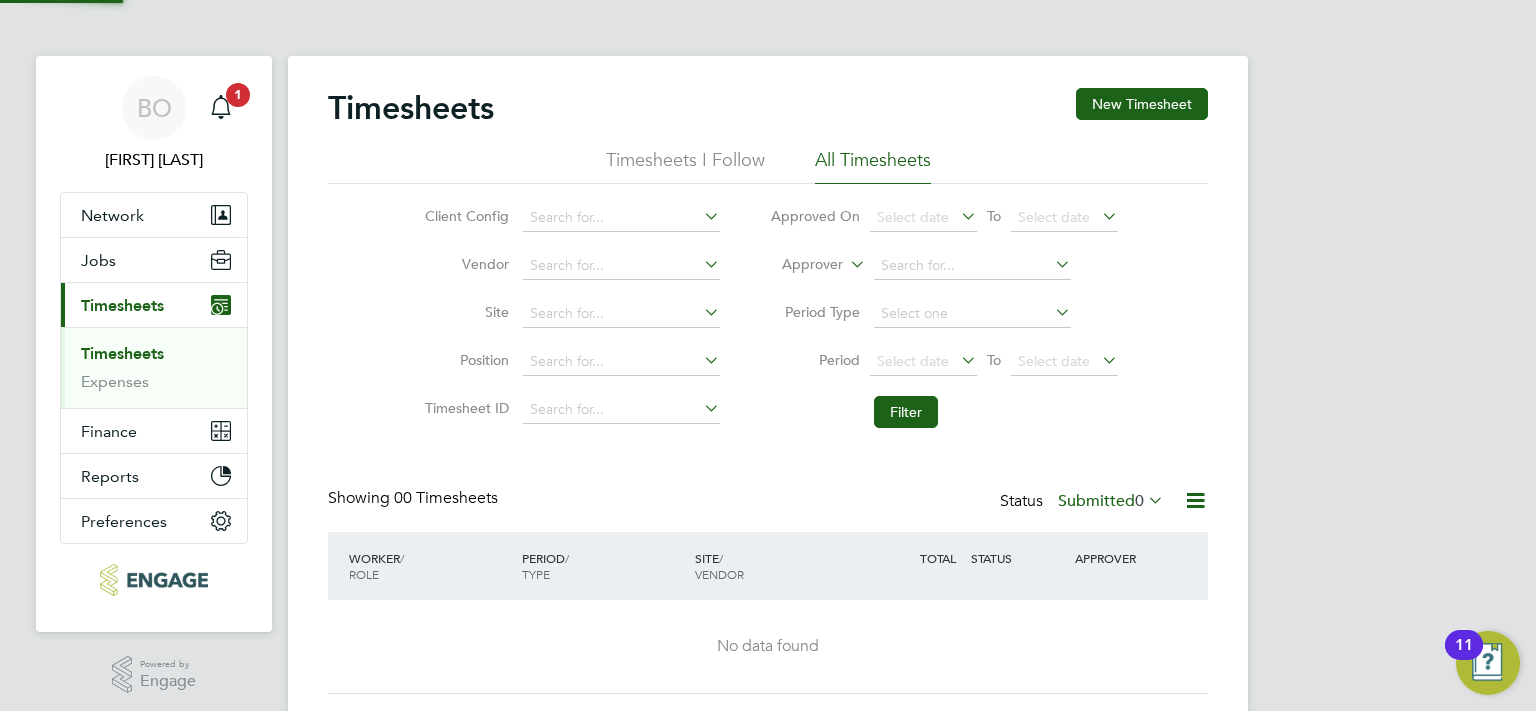 click 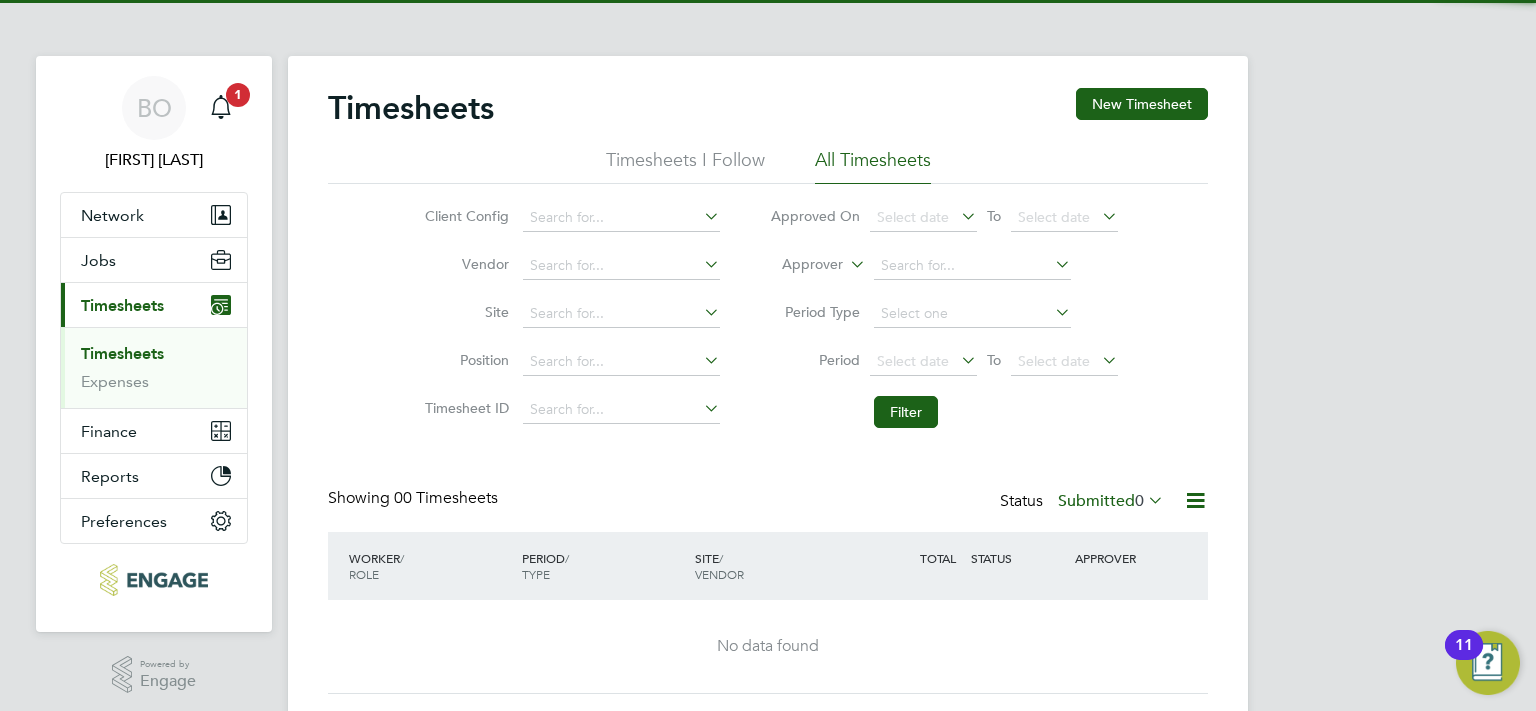 click 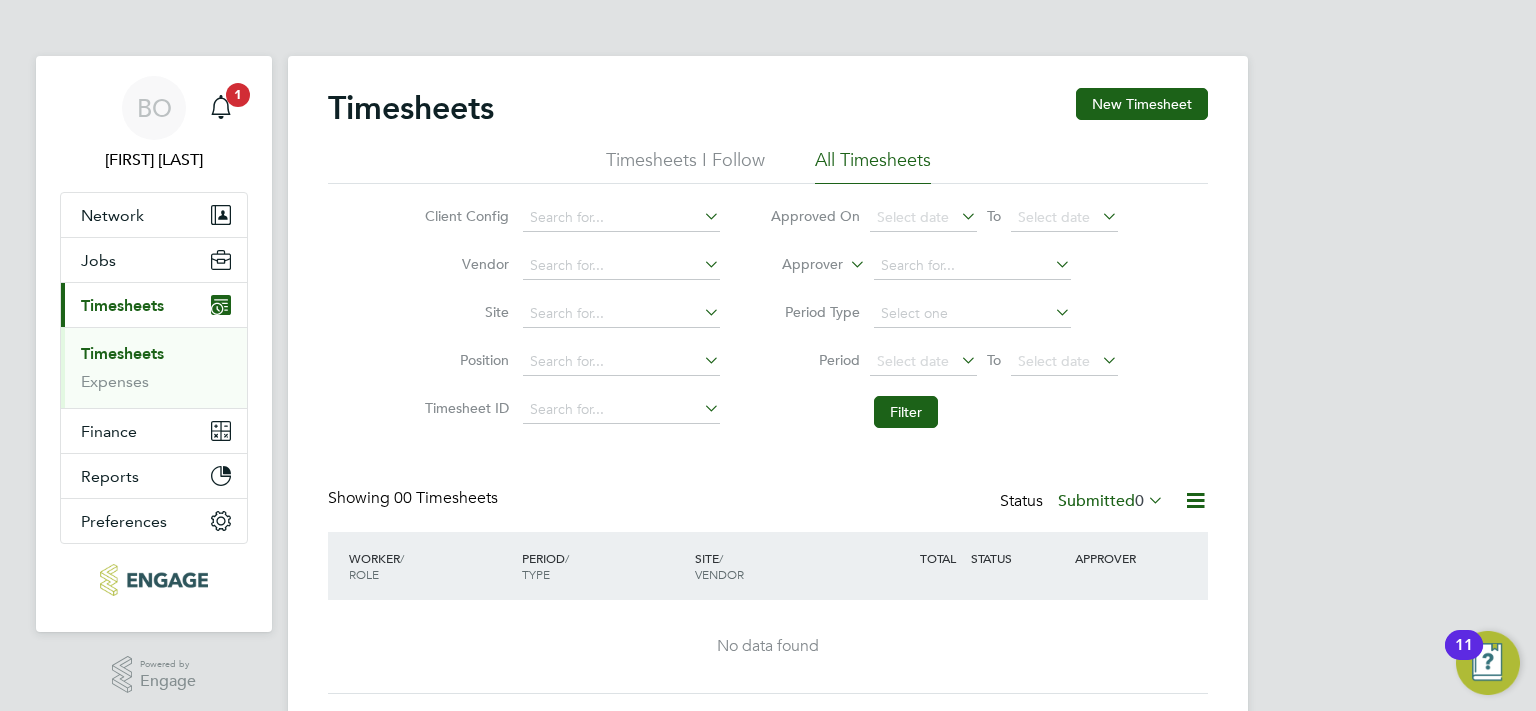 click on "Barton Park" 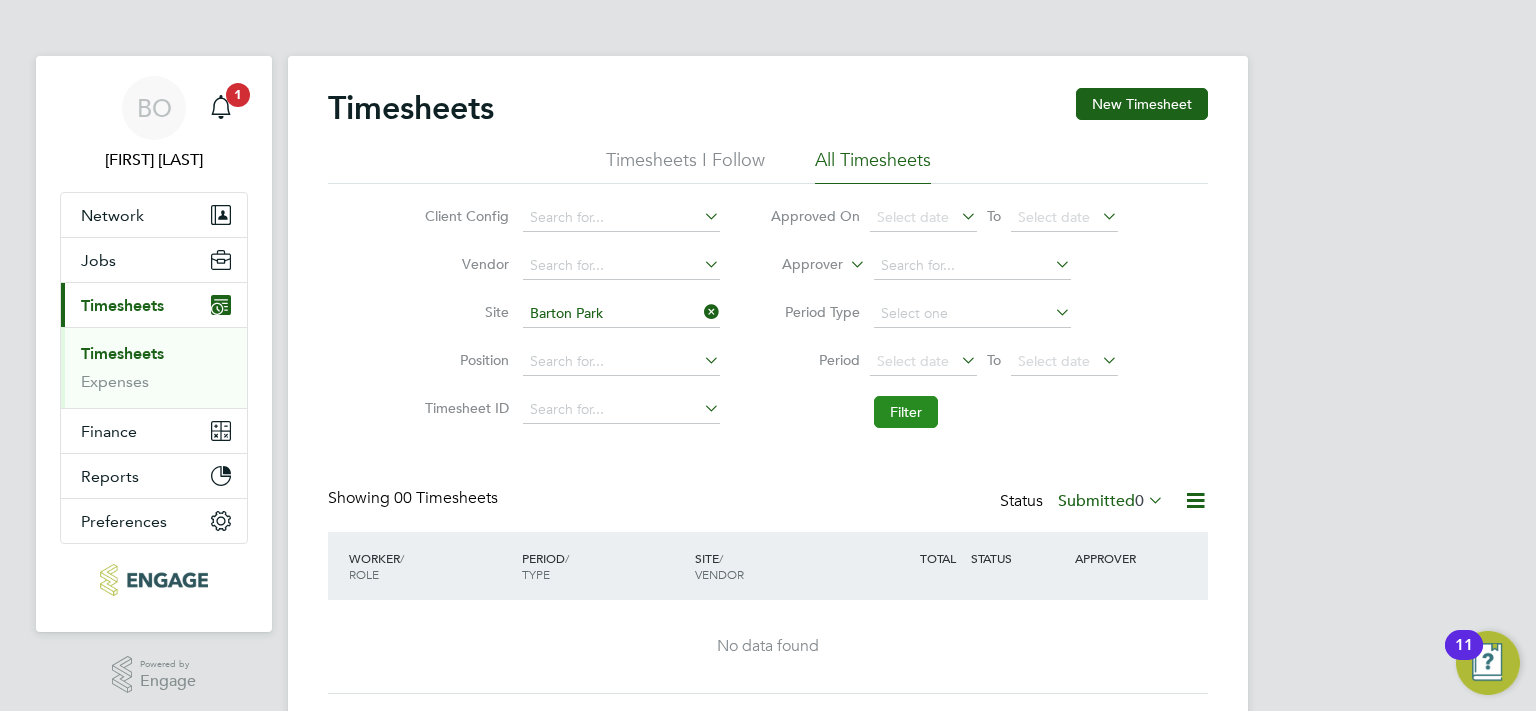 click on "Filter" 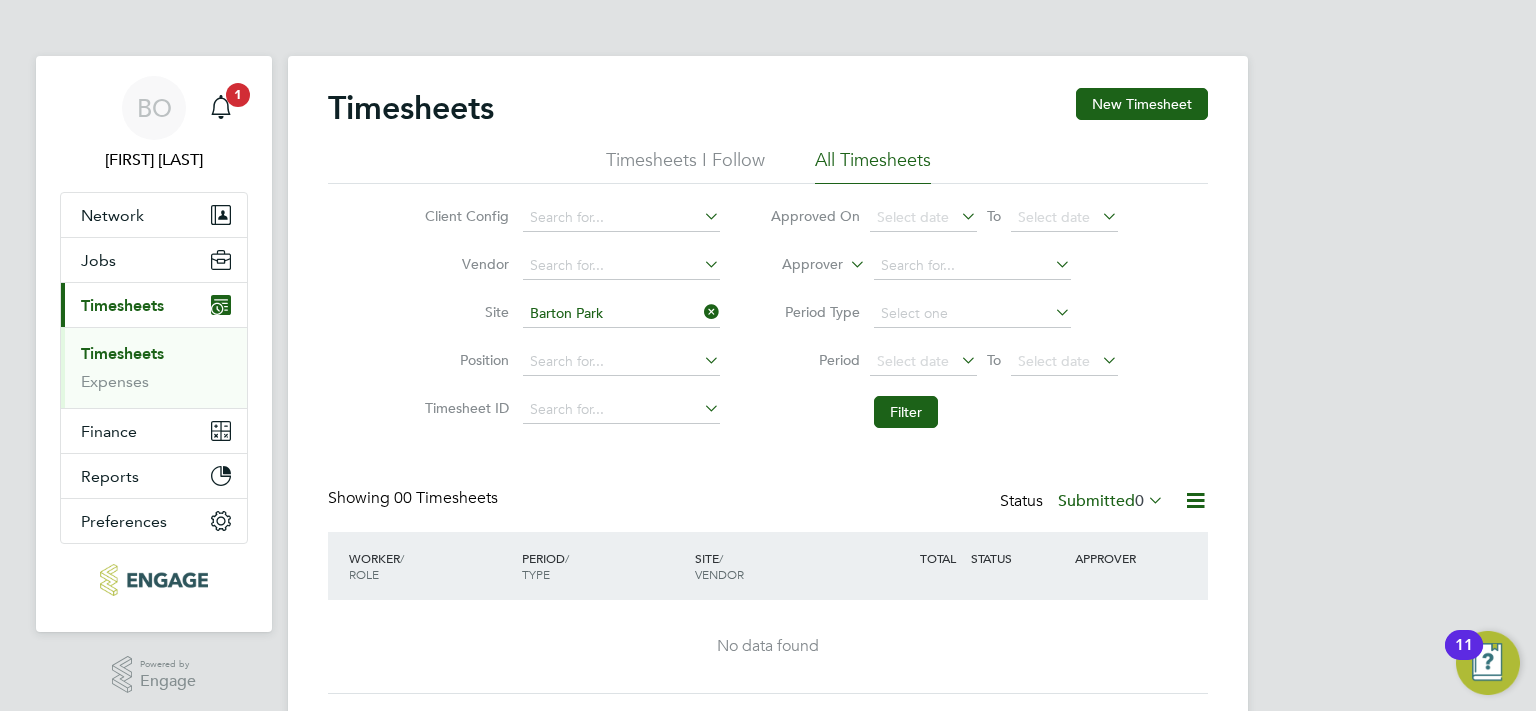 click on "Timesheets I Follow" 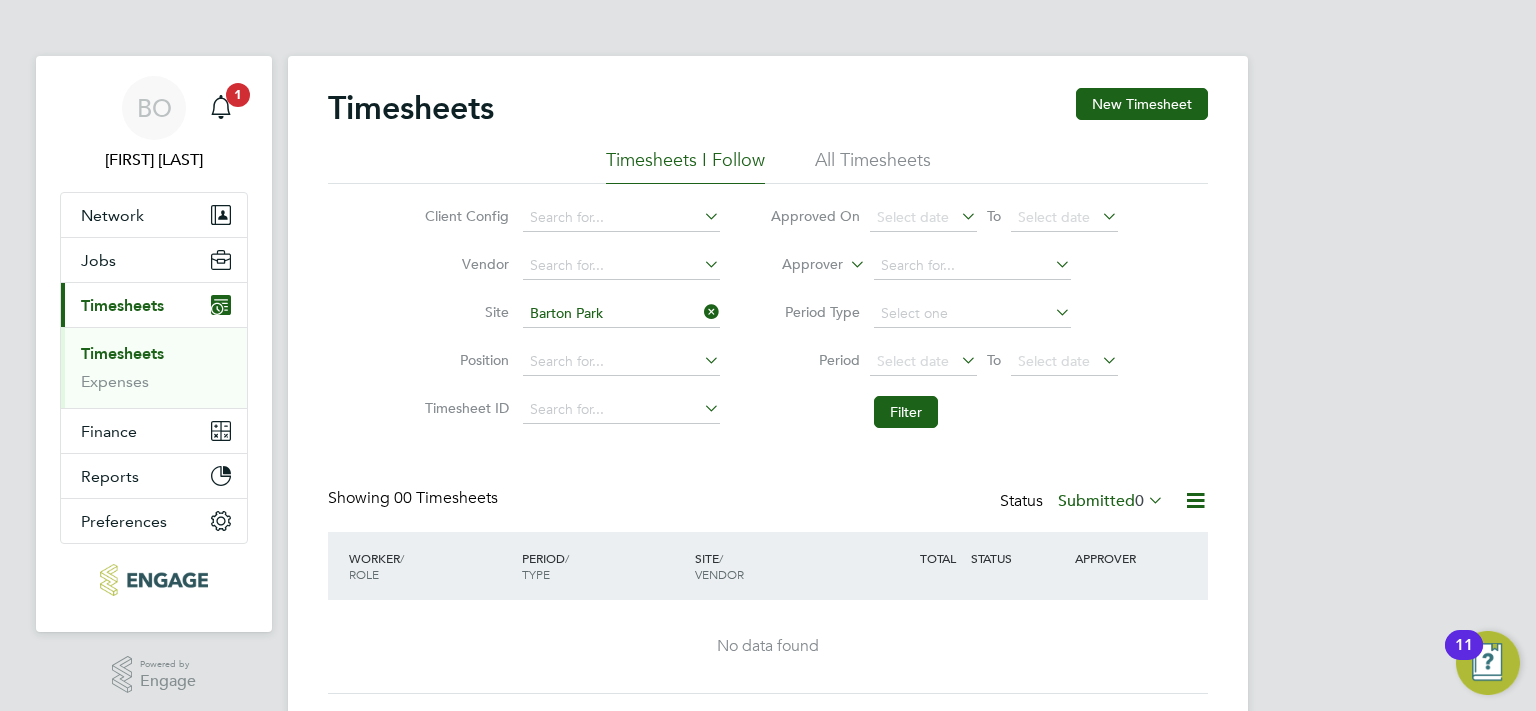 click on "All Timesheets" 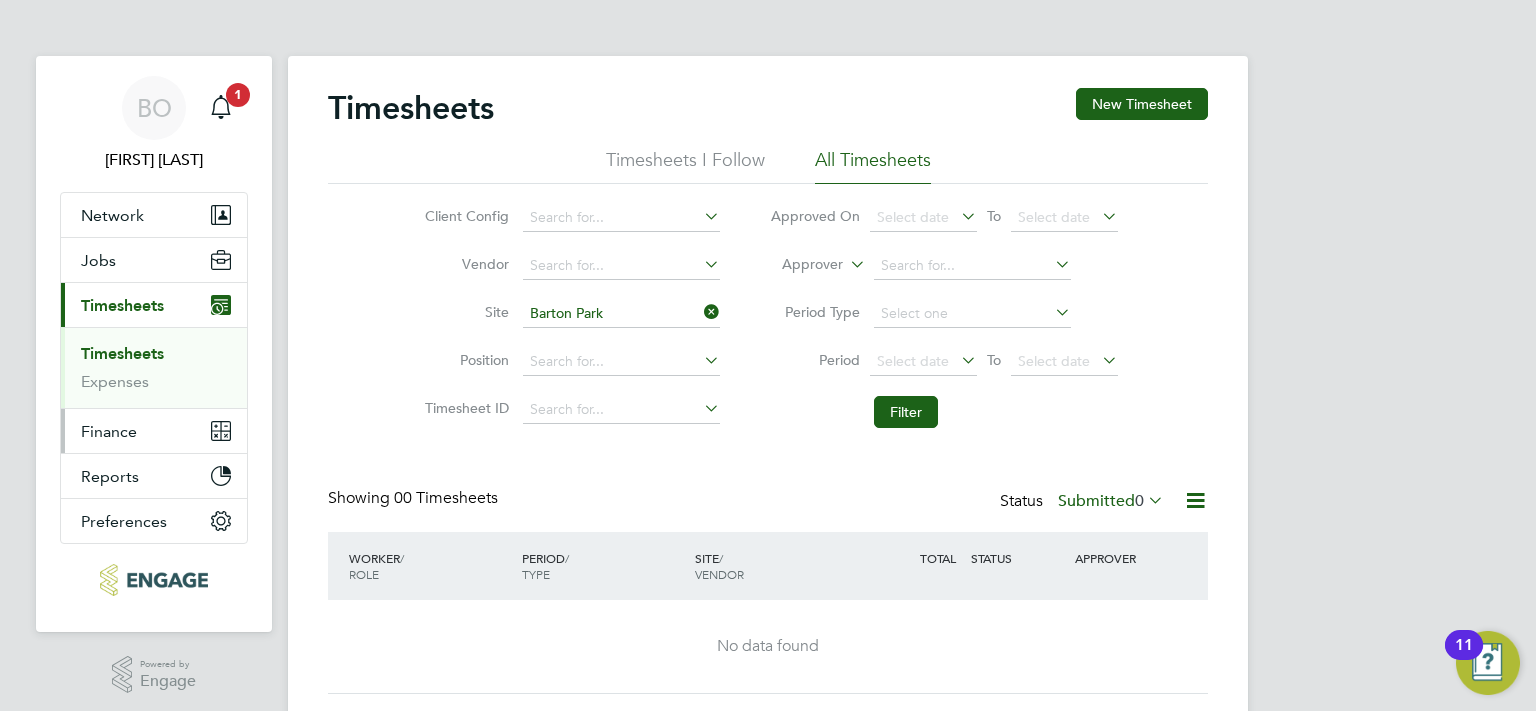 click on "Finance" at bounding box center [154, 431] 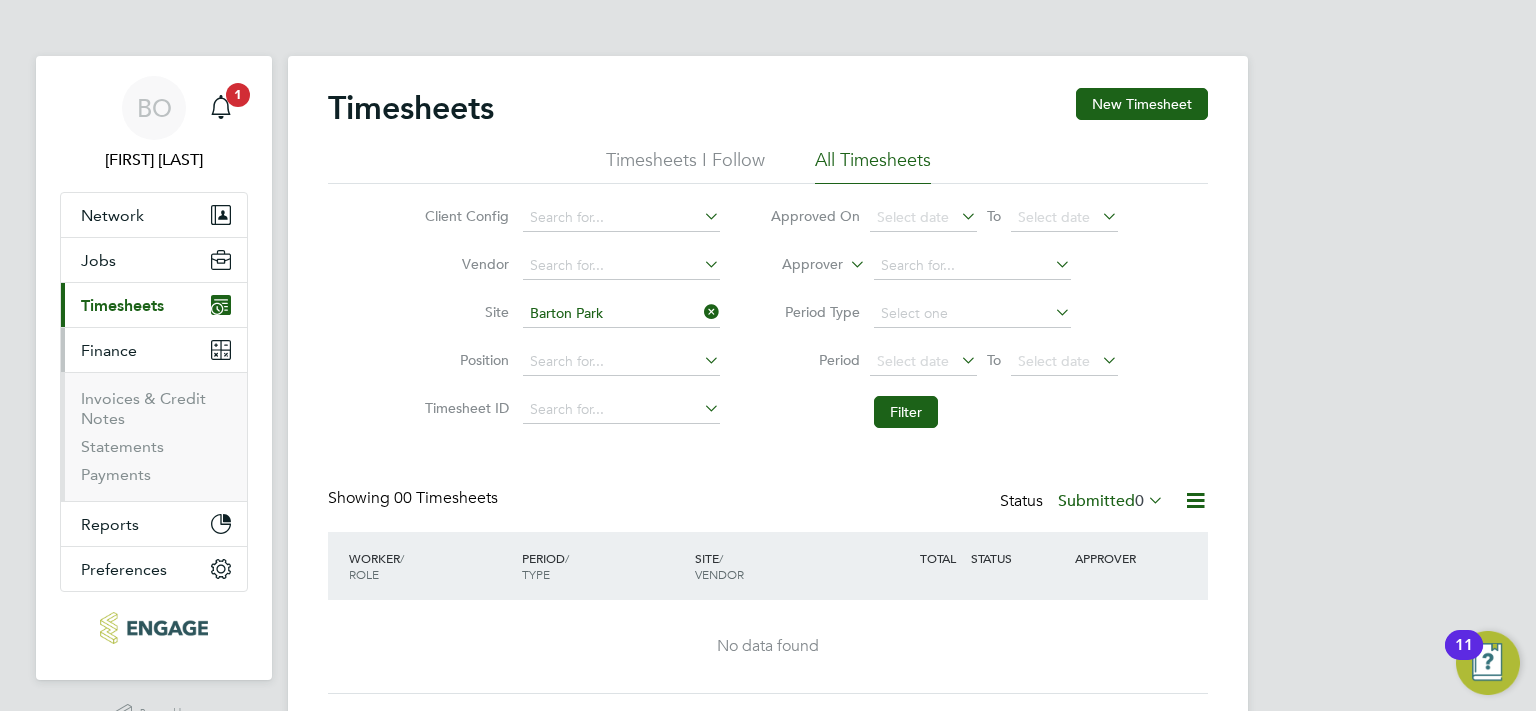 click on "Finance" at bounding box center (154, 350) 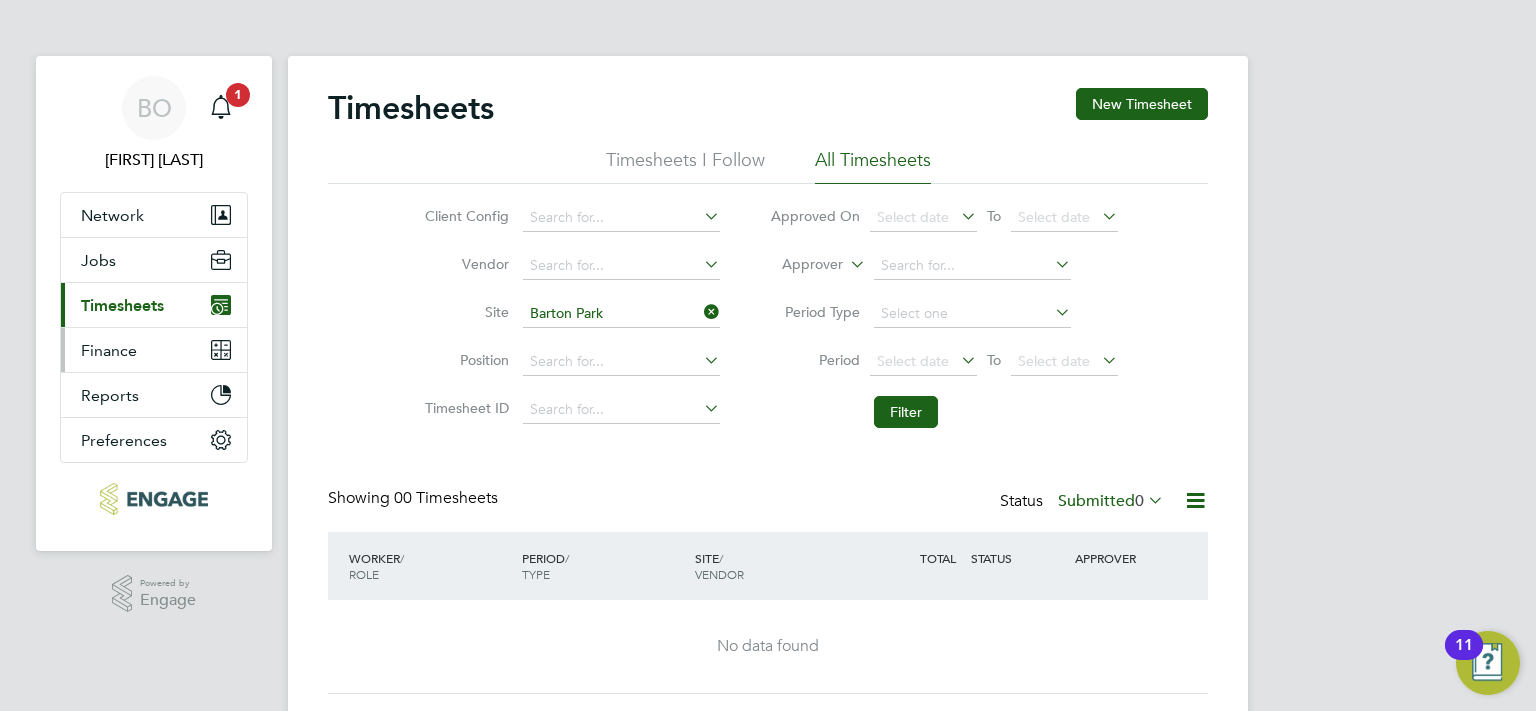 click on "Finance" at bounding box center [109, 350] 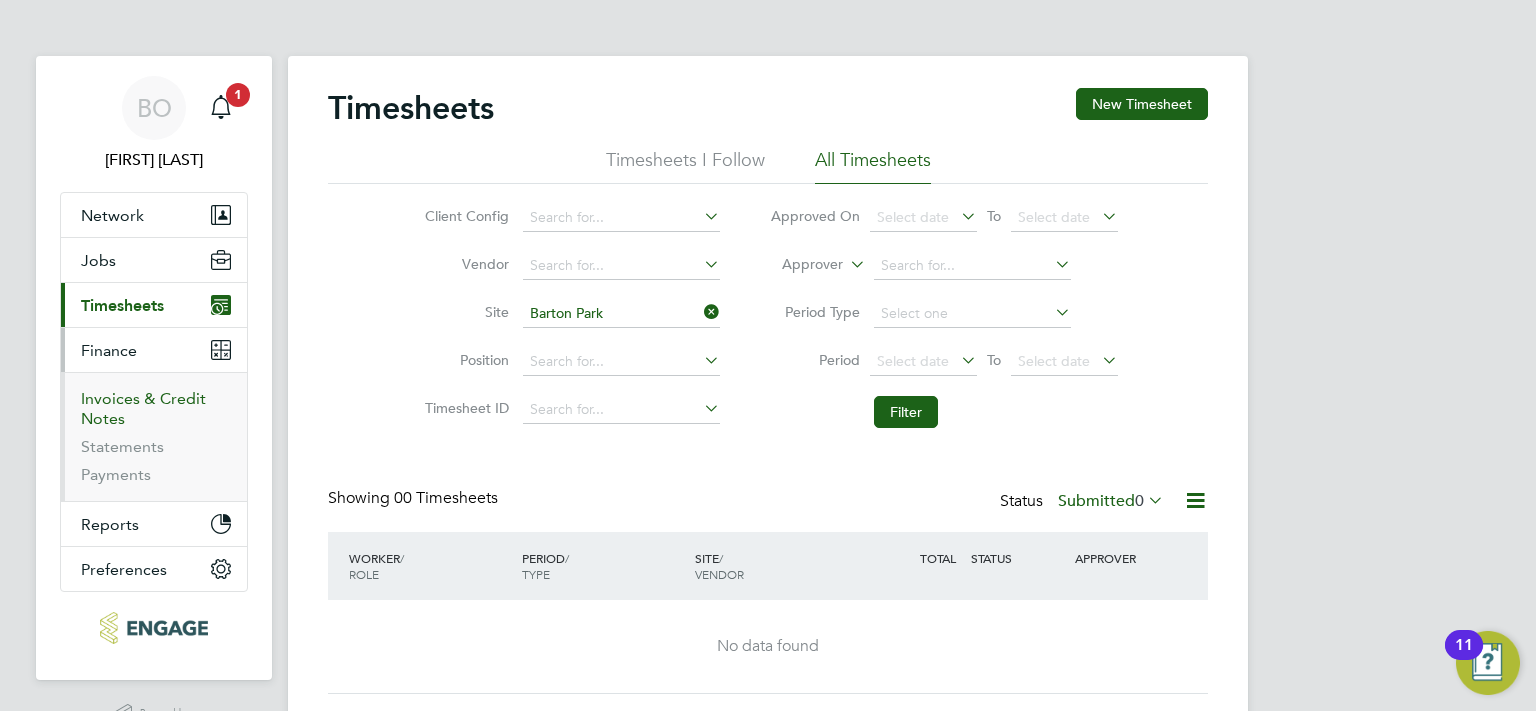 click on "Invoices & Credit Notes" at bounding box center (143, 408) 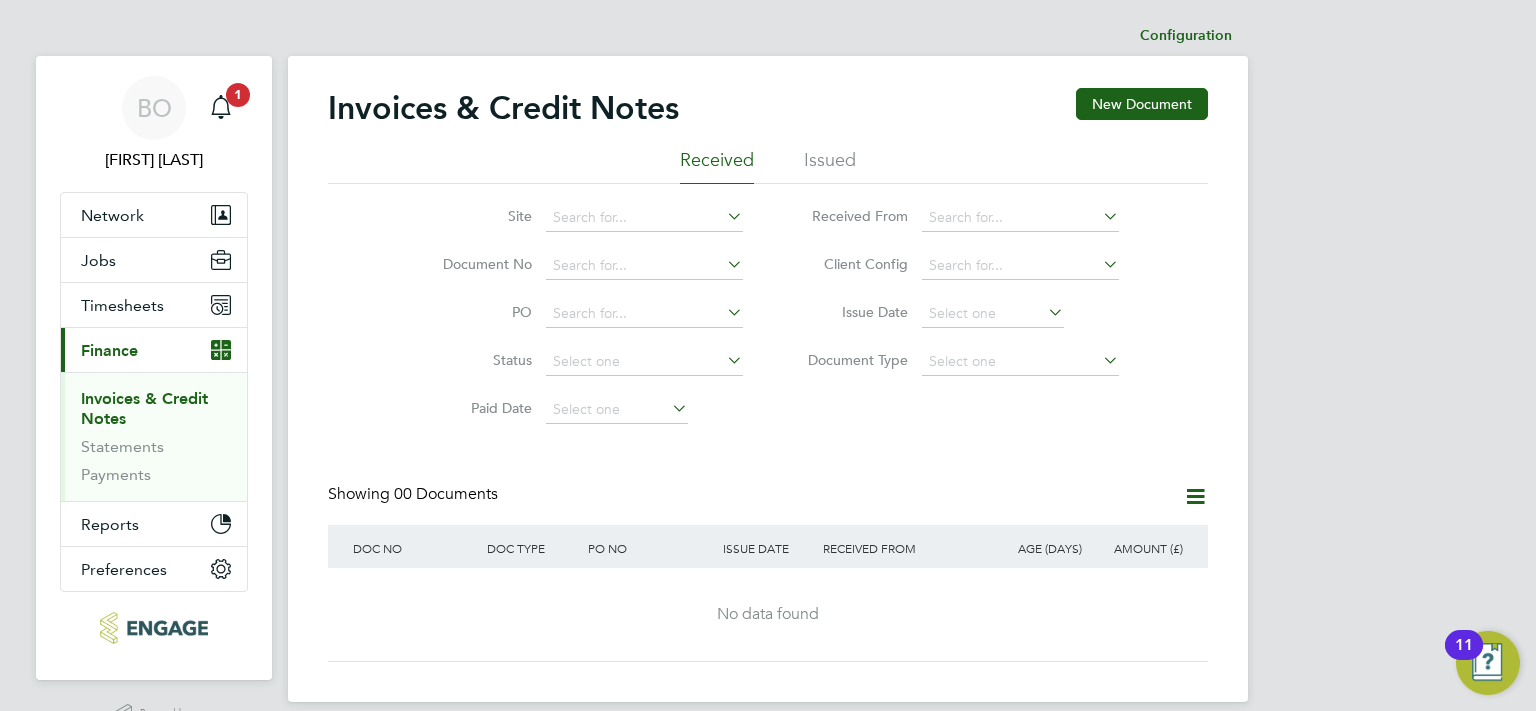 click on "Issued" 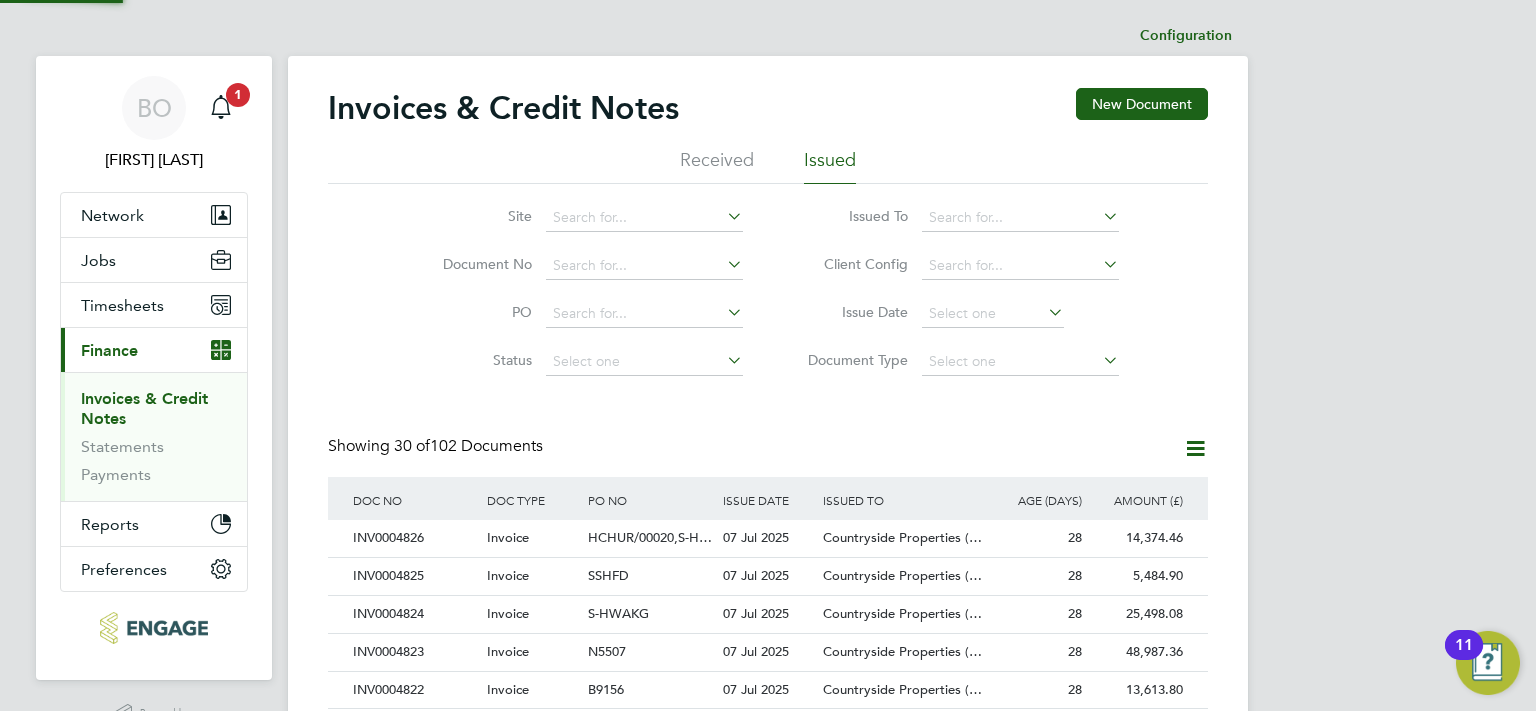 click 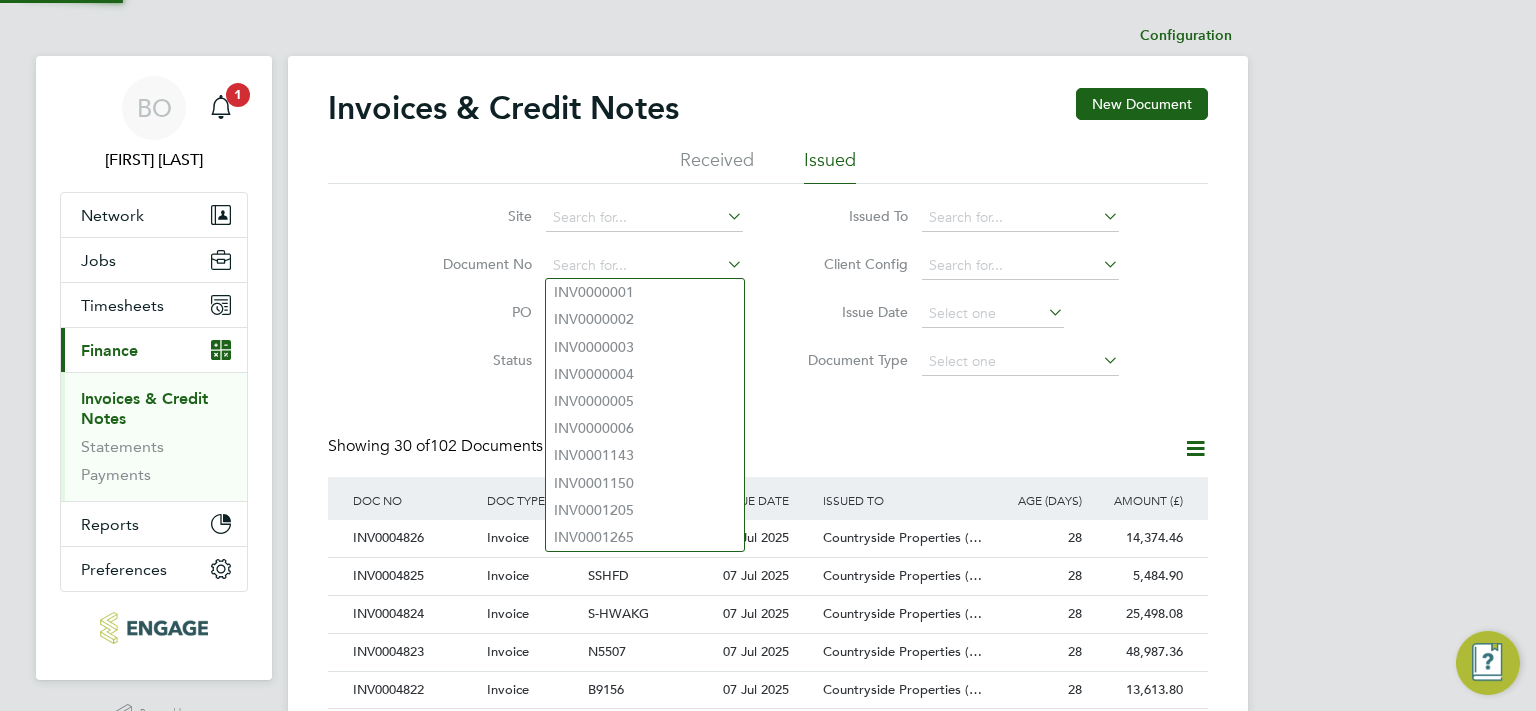 scroll, scrollTop: 10, scrollLeft: 9, axis: both 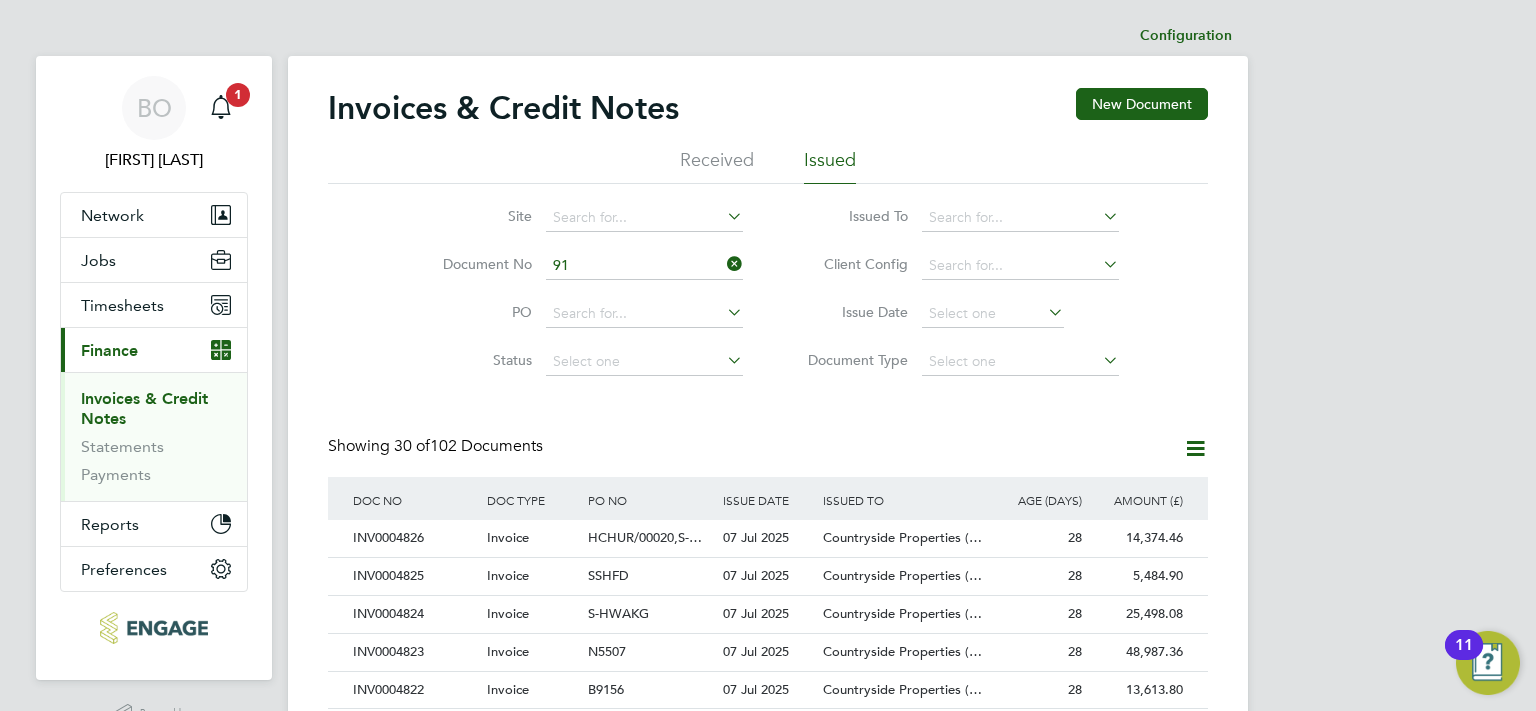 type on "9" 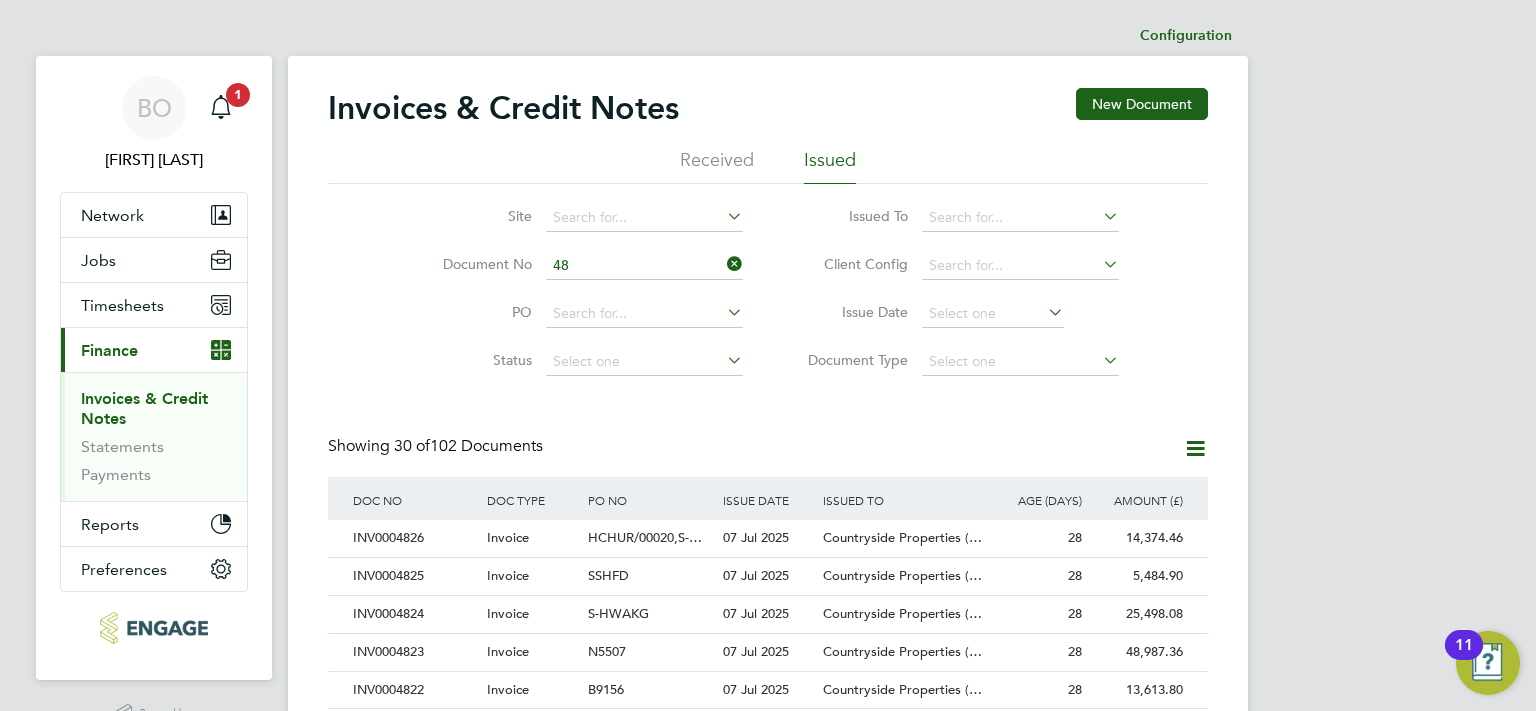 type on "4" 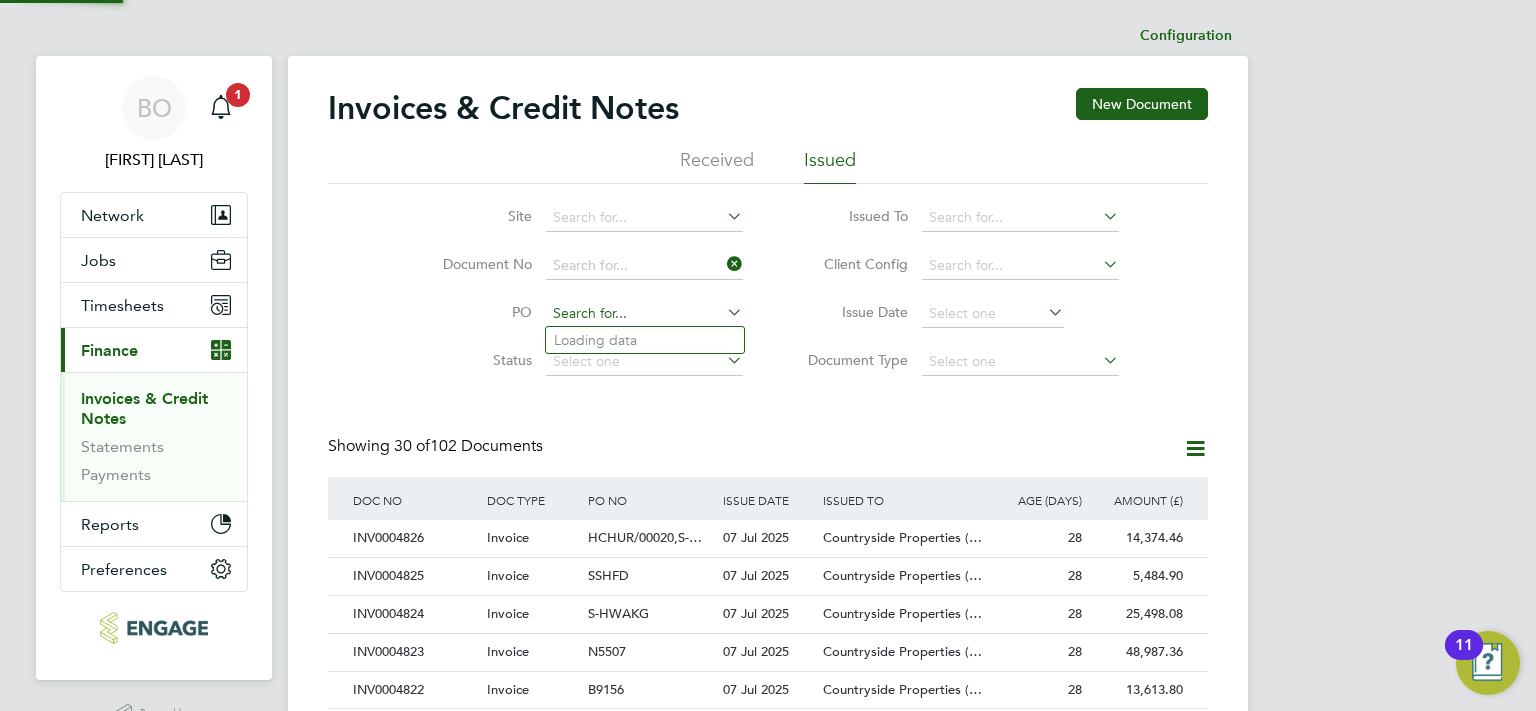 click 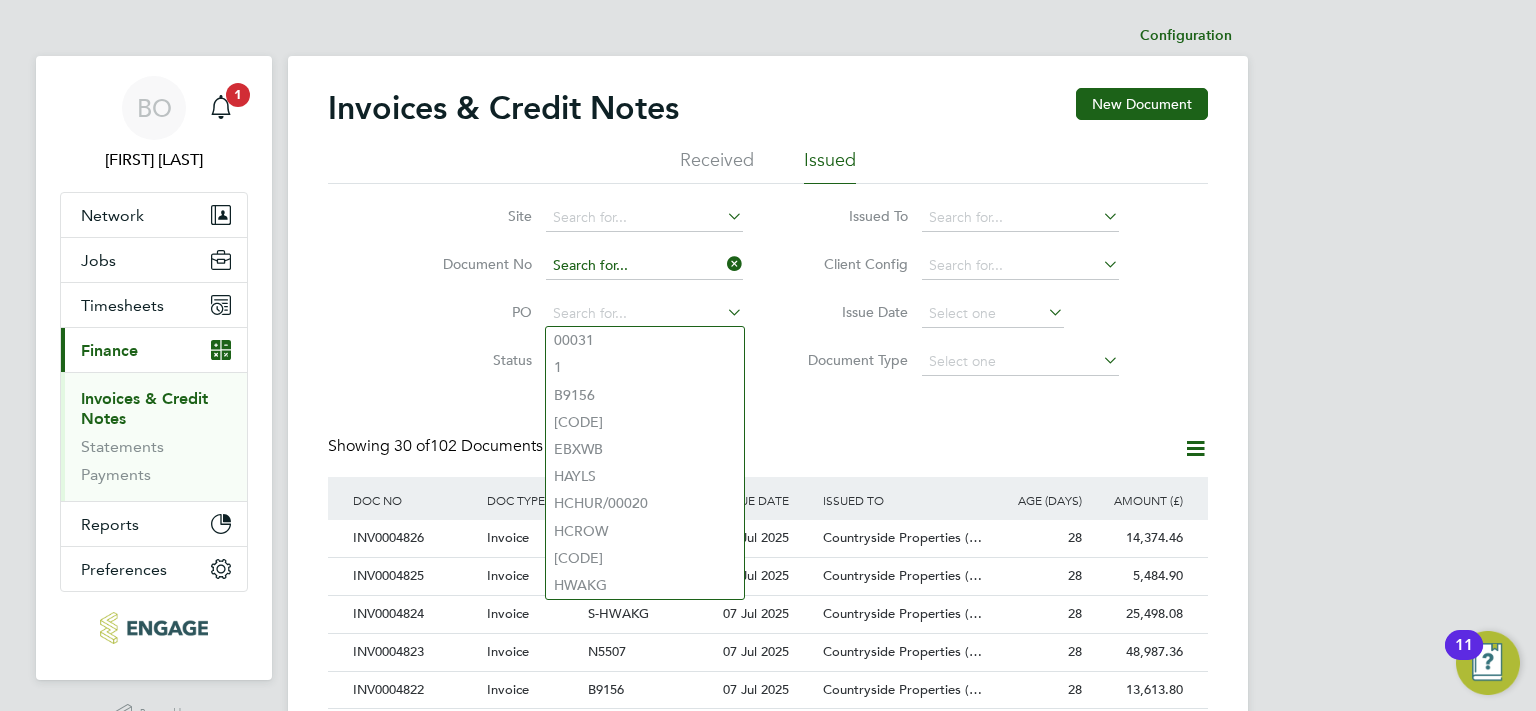 click 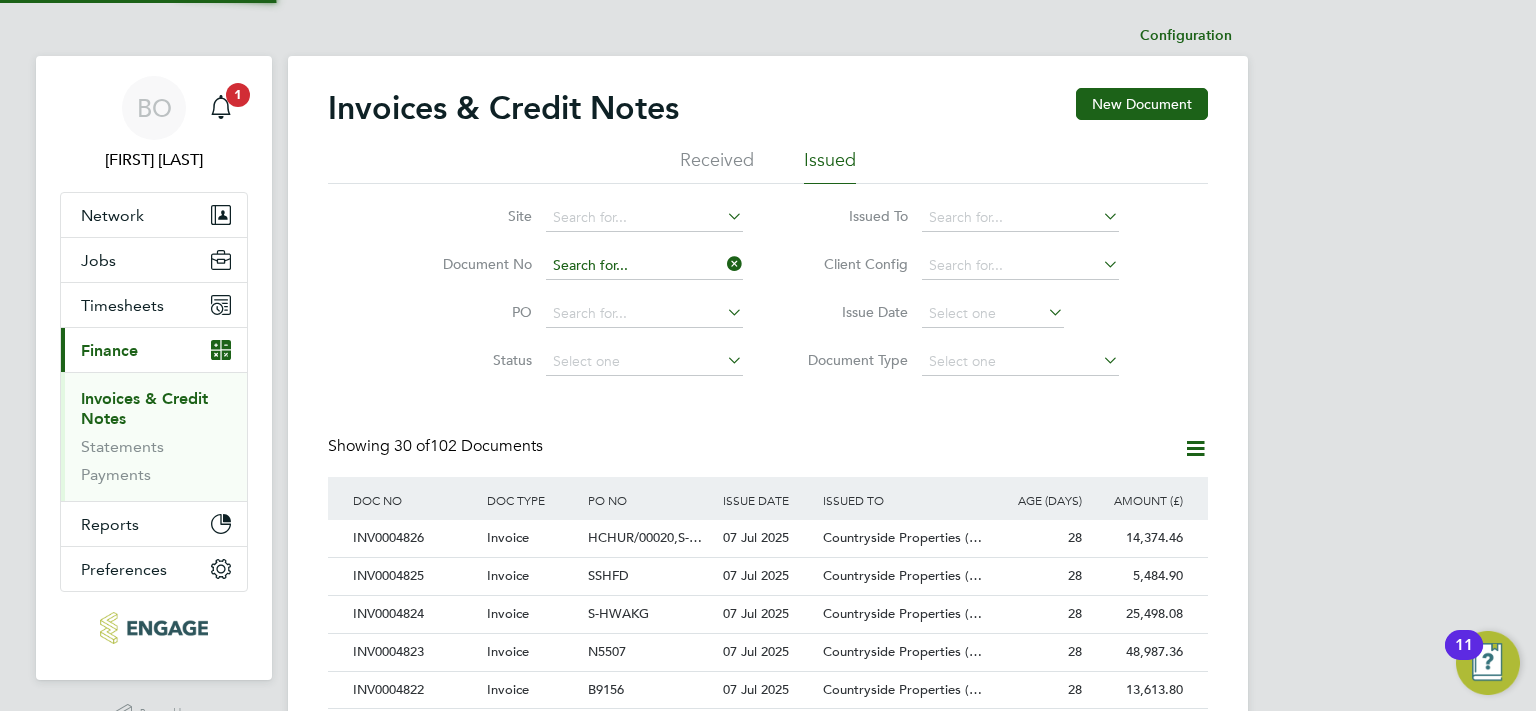 scroll, scrollTop: 10, scrollLeft: 9, axis: both 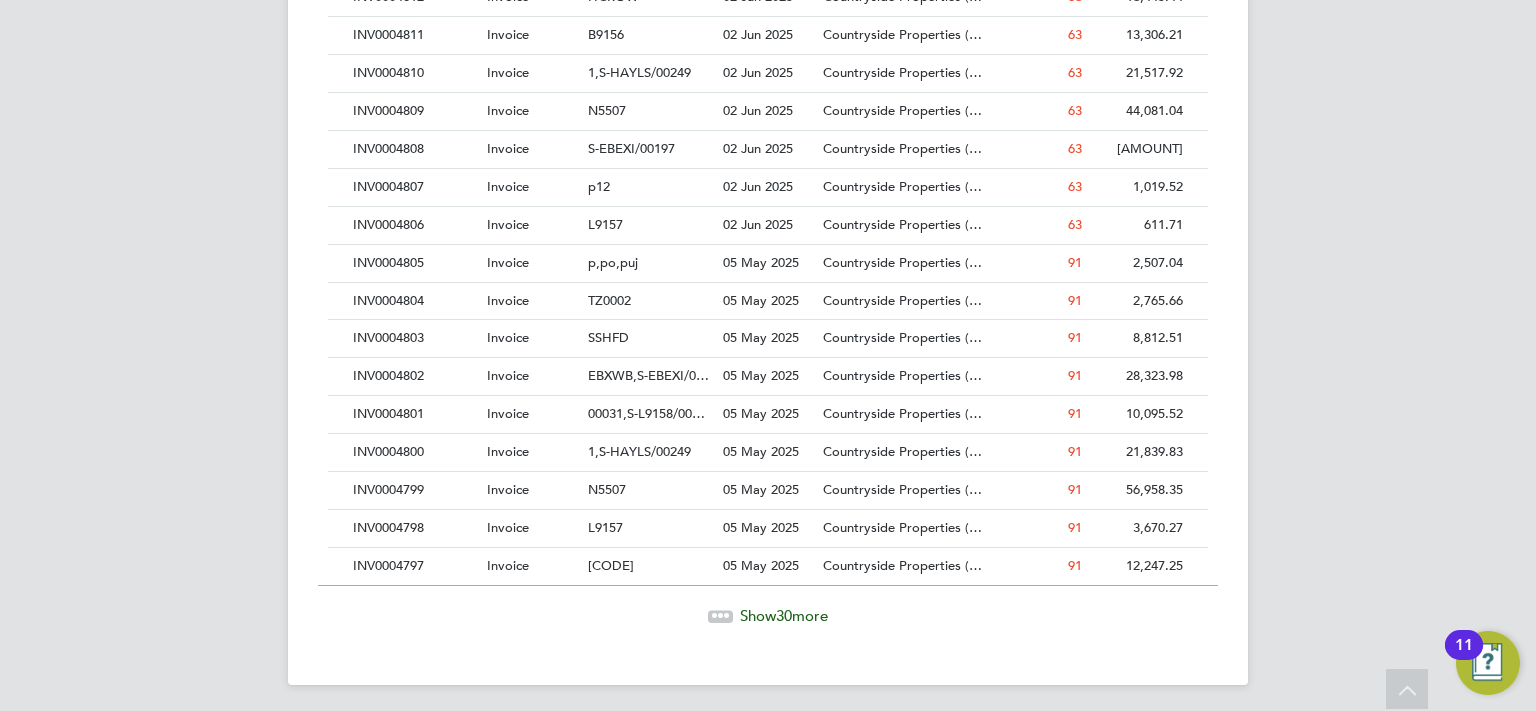 type on "9158" 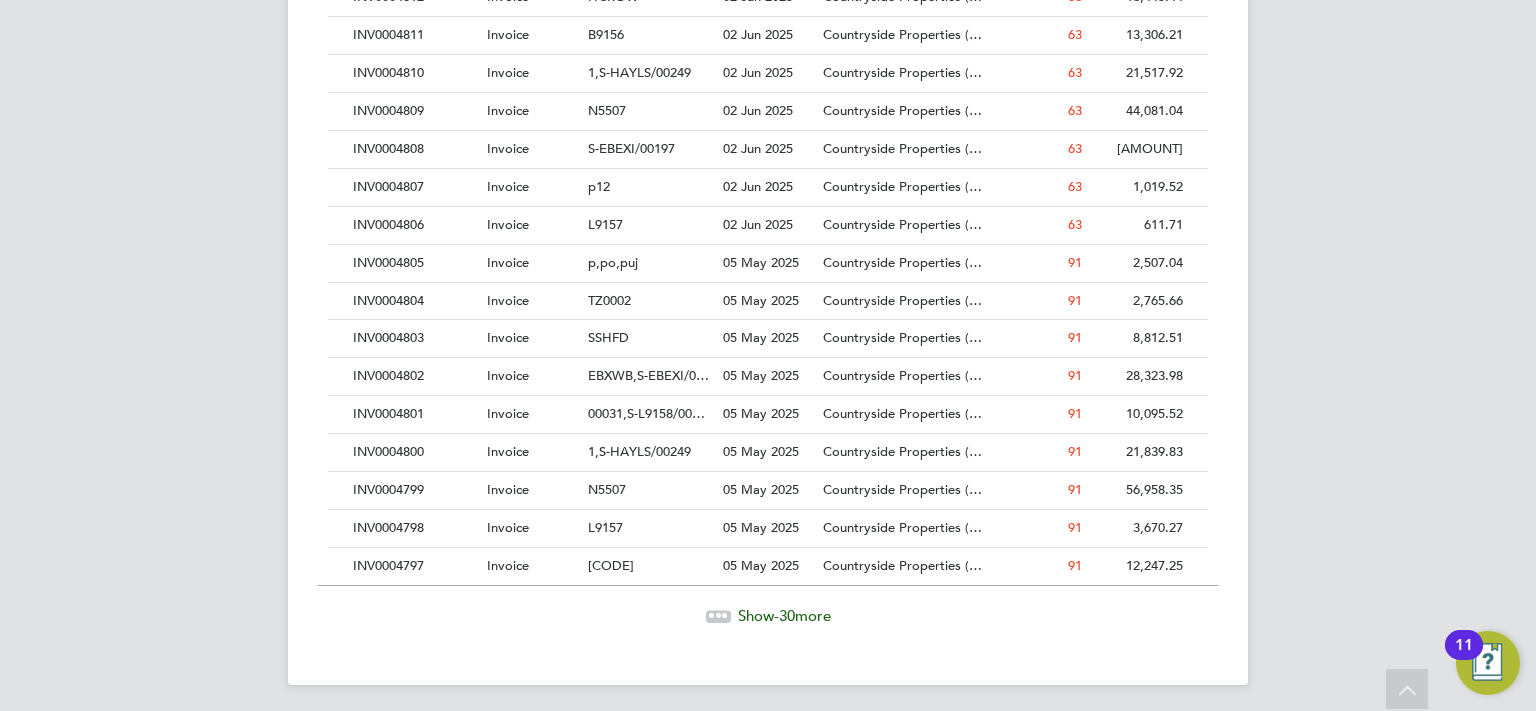 click on "Show  -[NUMBER]  more" 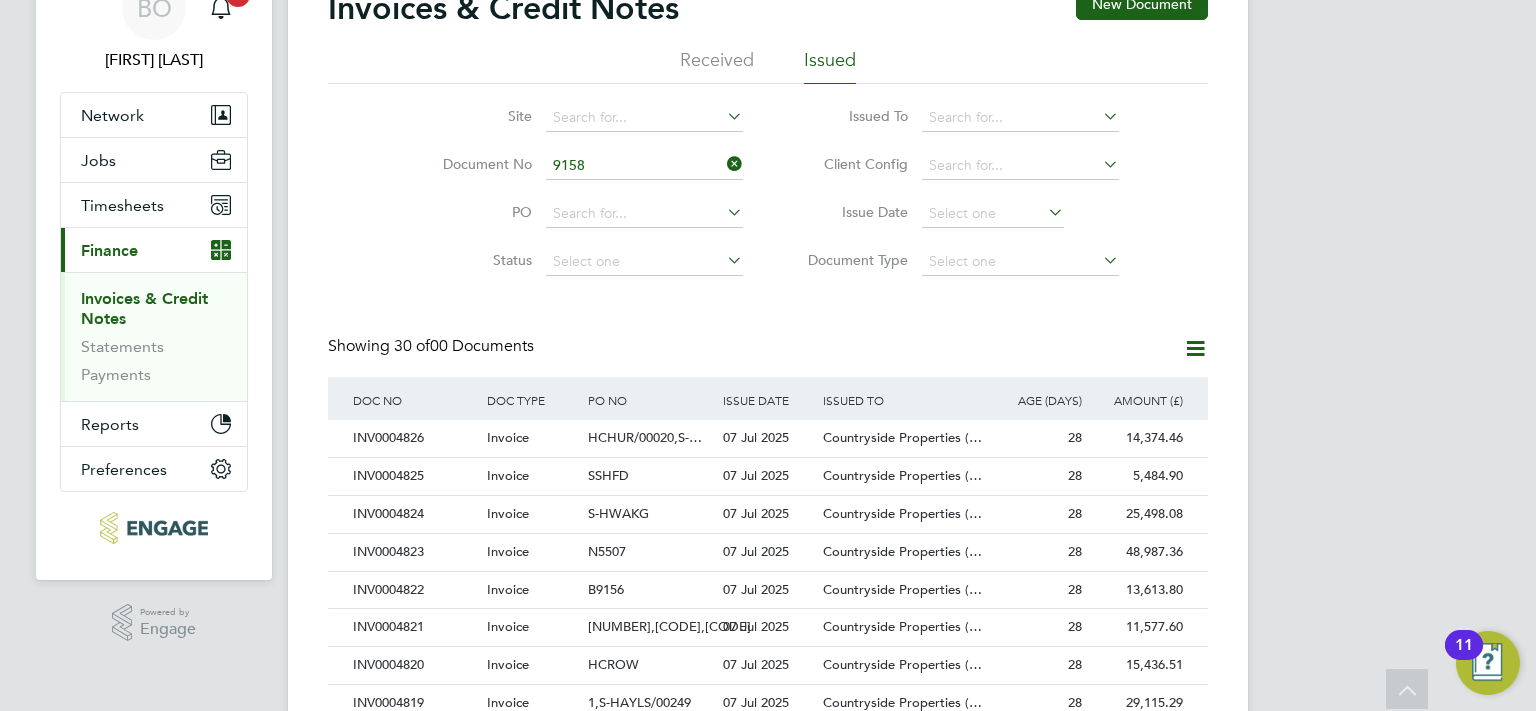 click 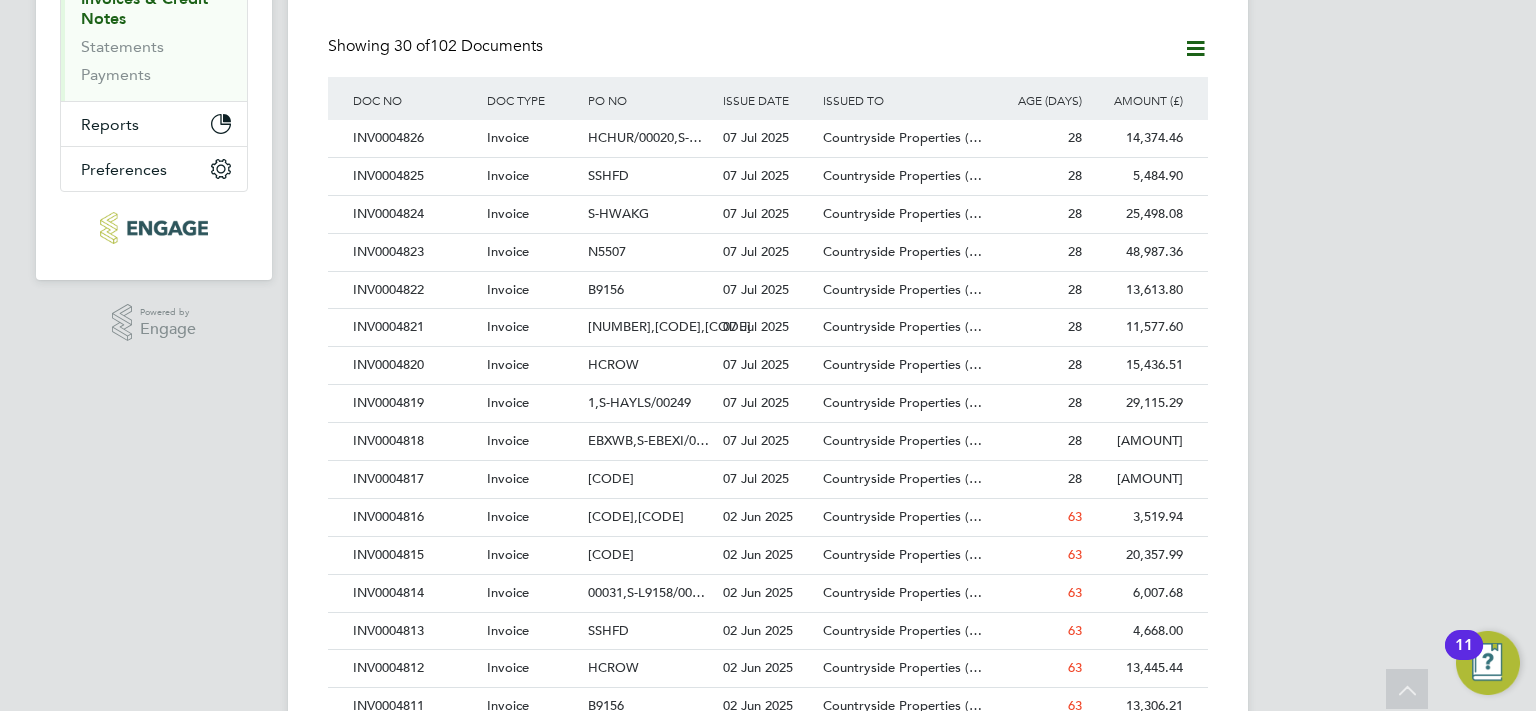 click on "AMOUNT (£)" 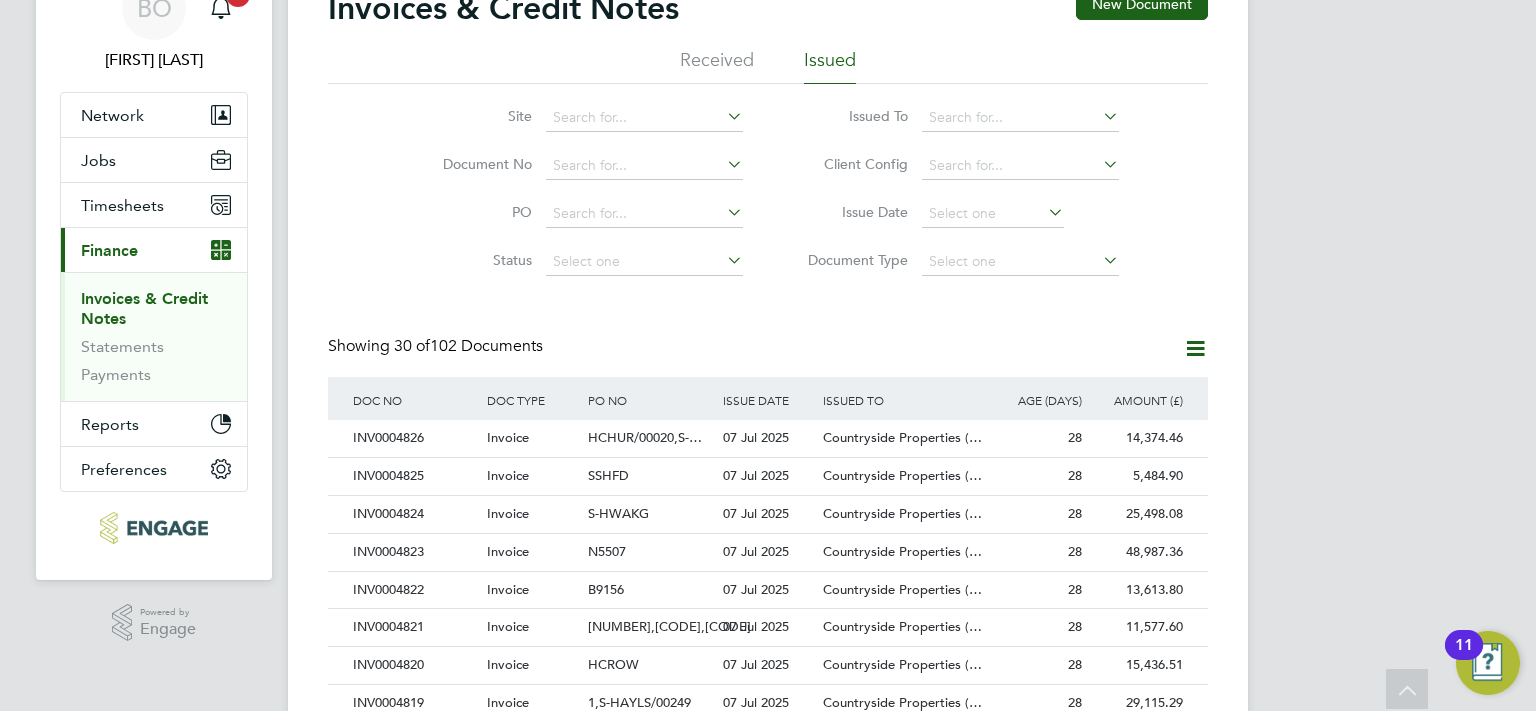 click 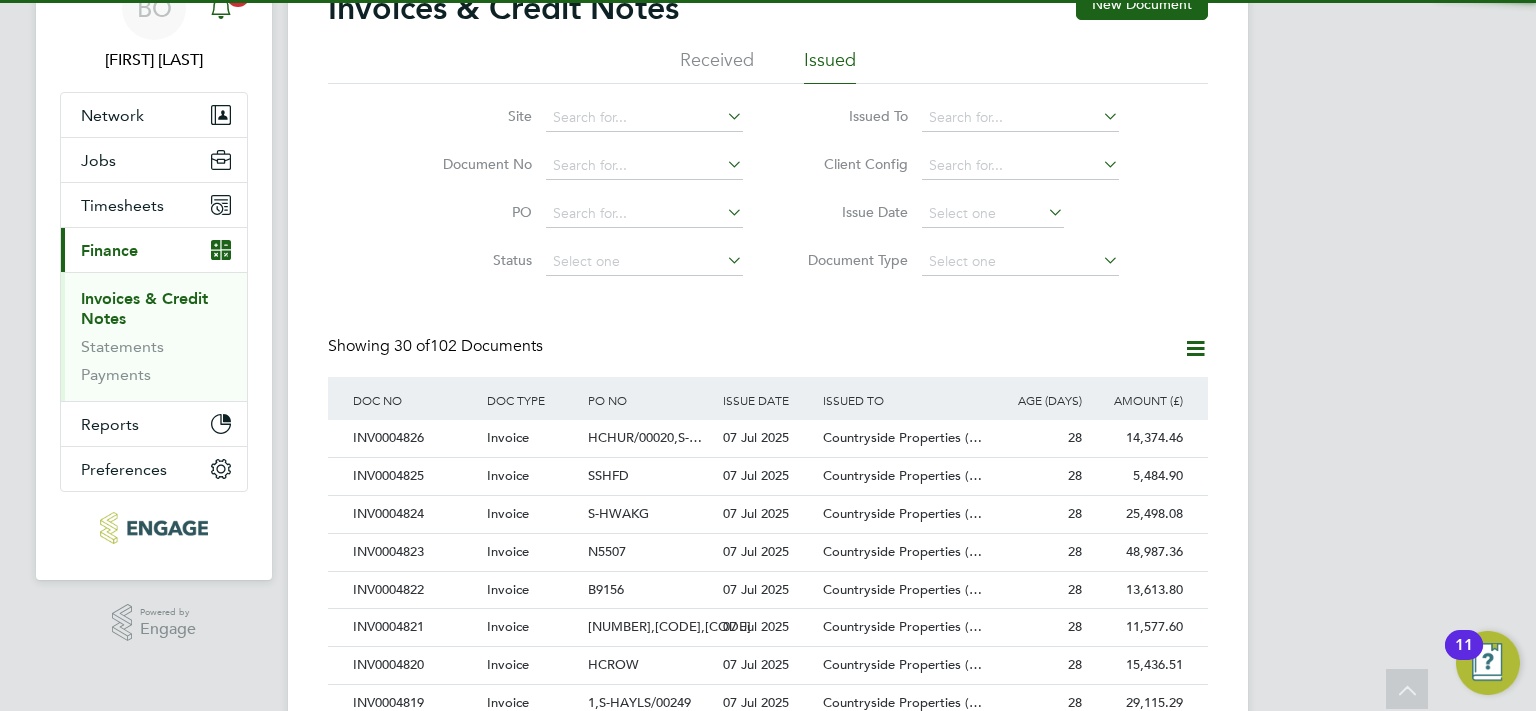 scroll, scrollTop: 52, scrollLeft: 0, axis: vertical 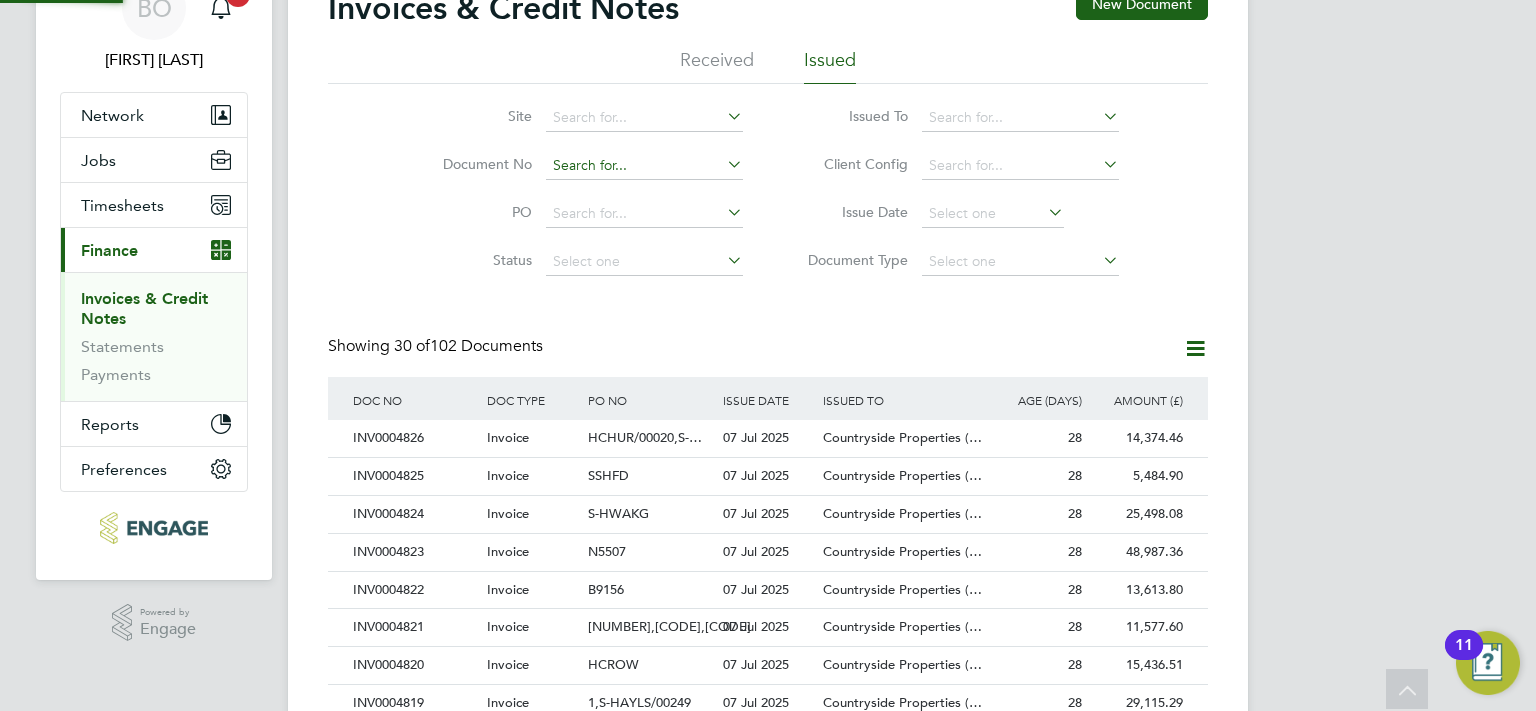 click 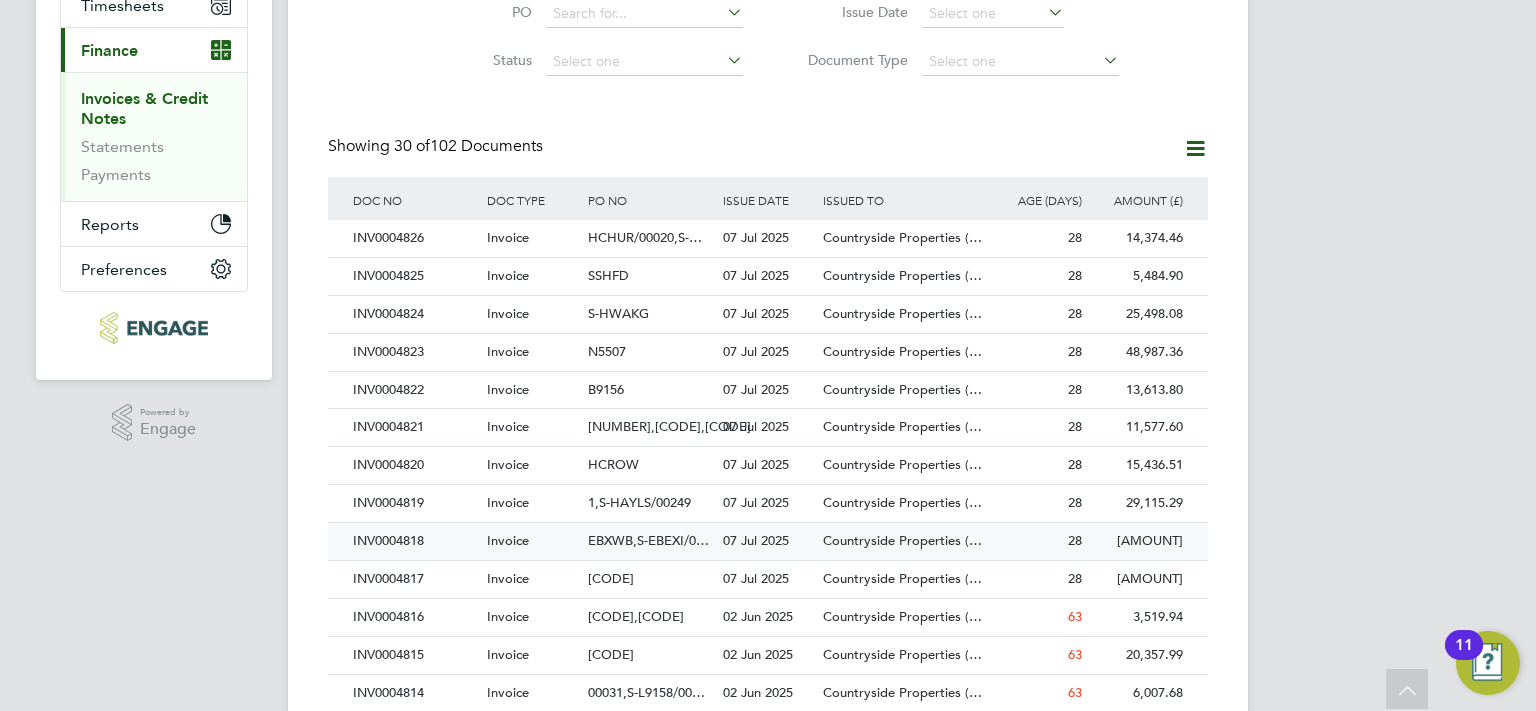 type on "4817" 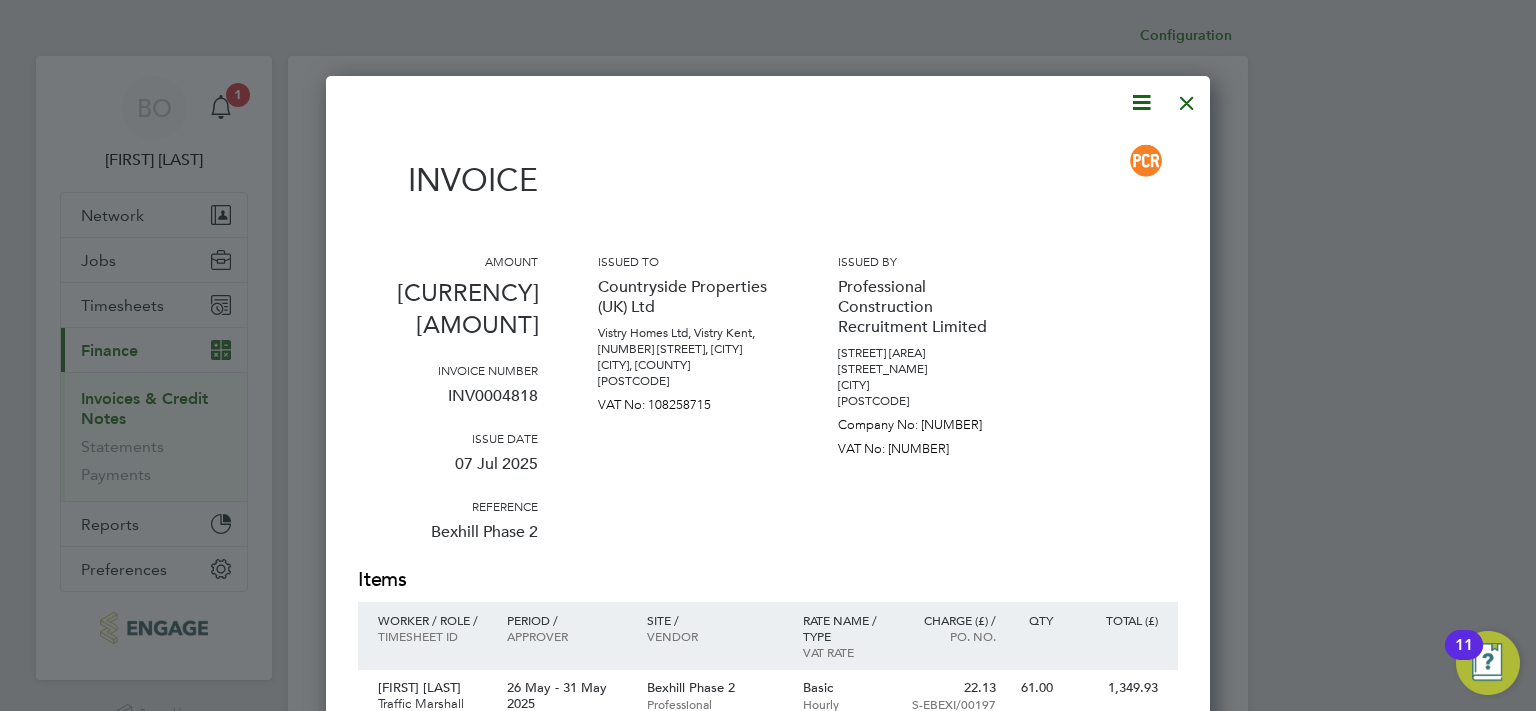 click at bounding box center (1187, 98) 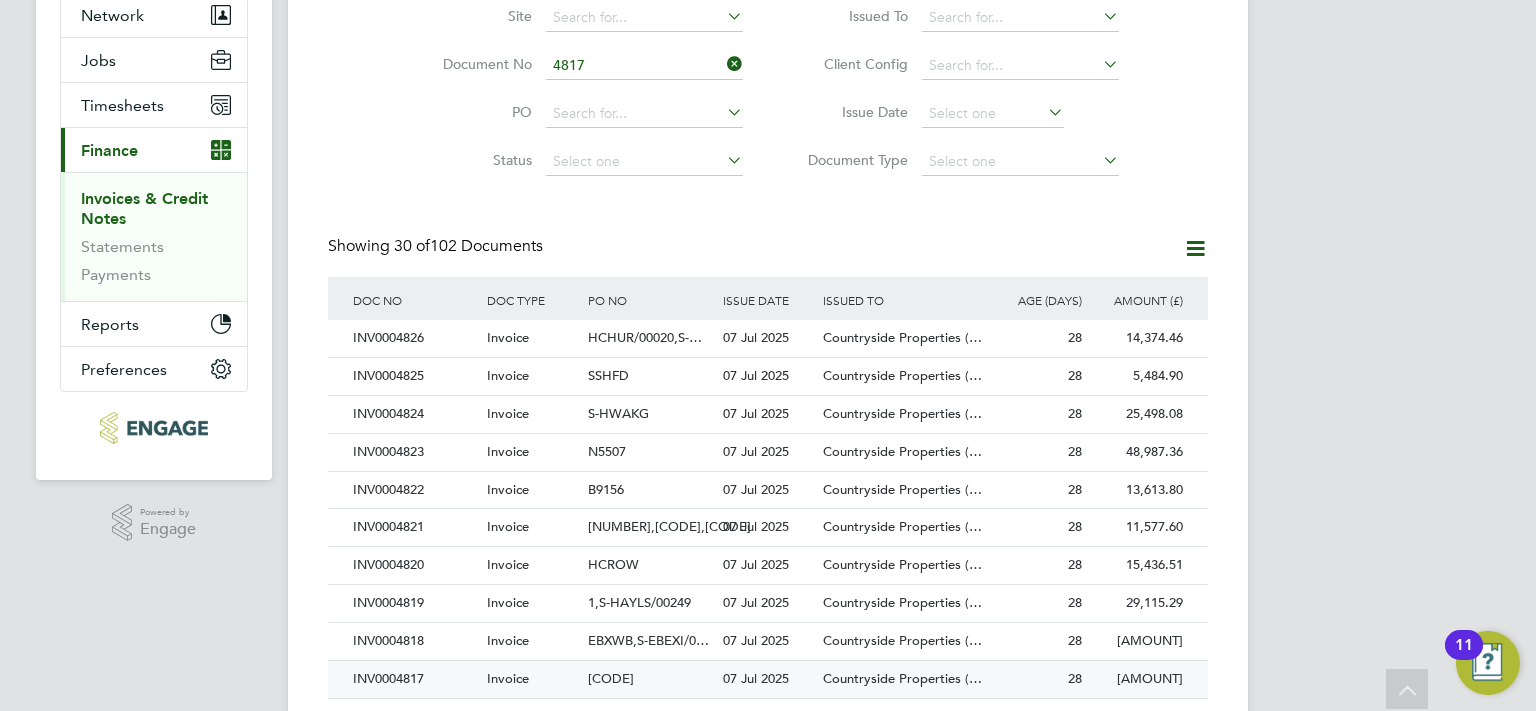 click on "INV0004817" 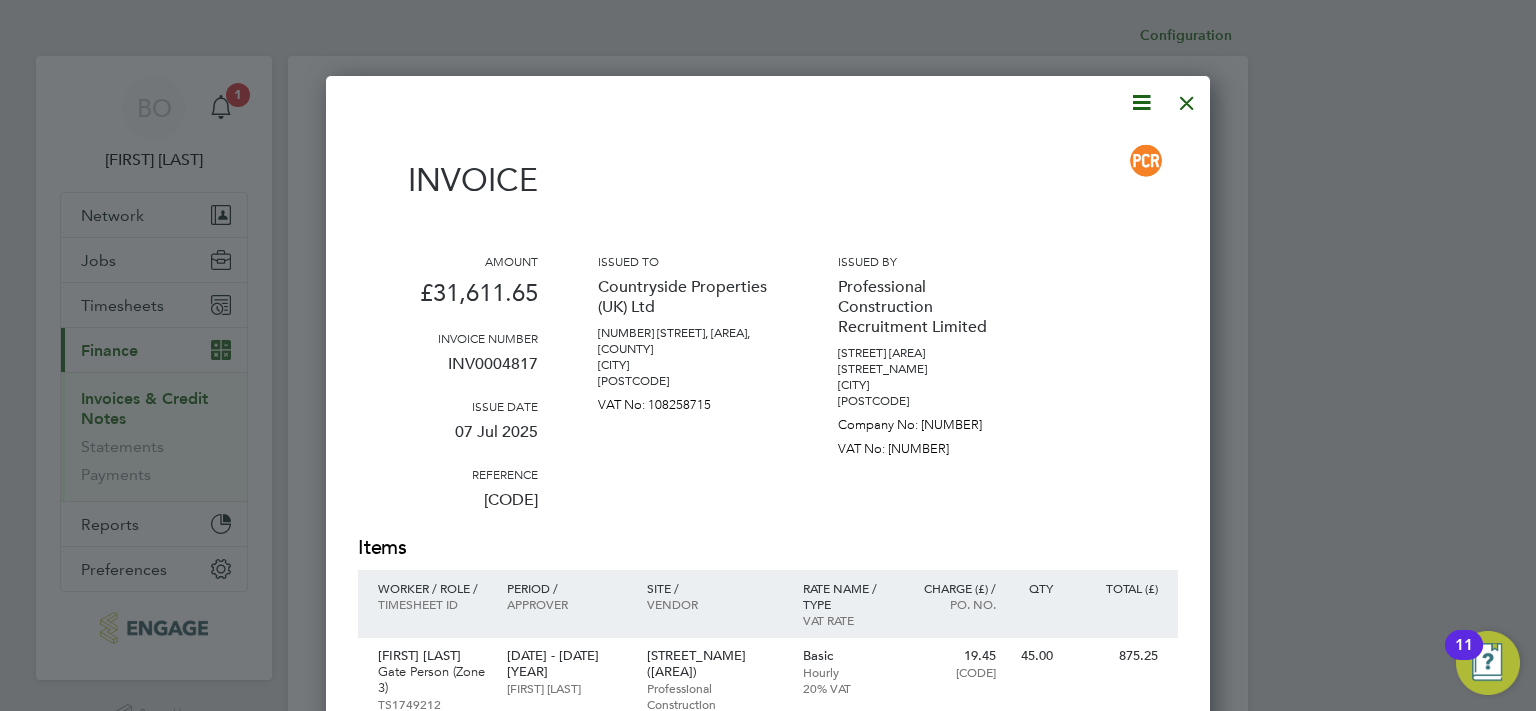 click at bounding box center [1141, 102] 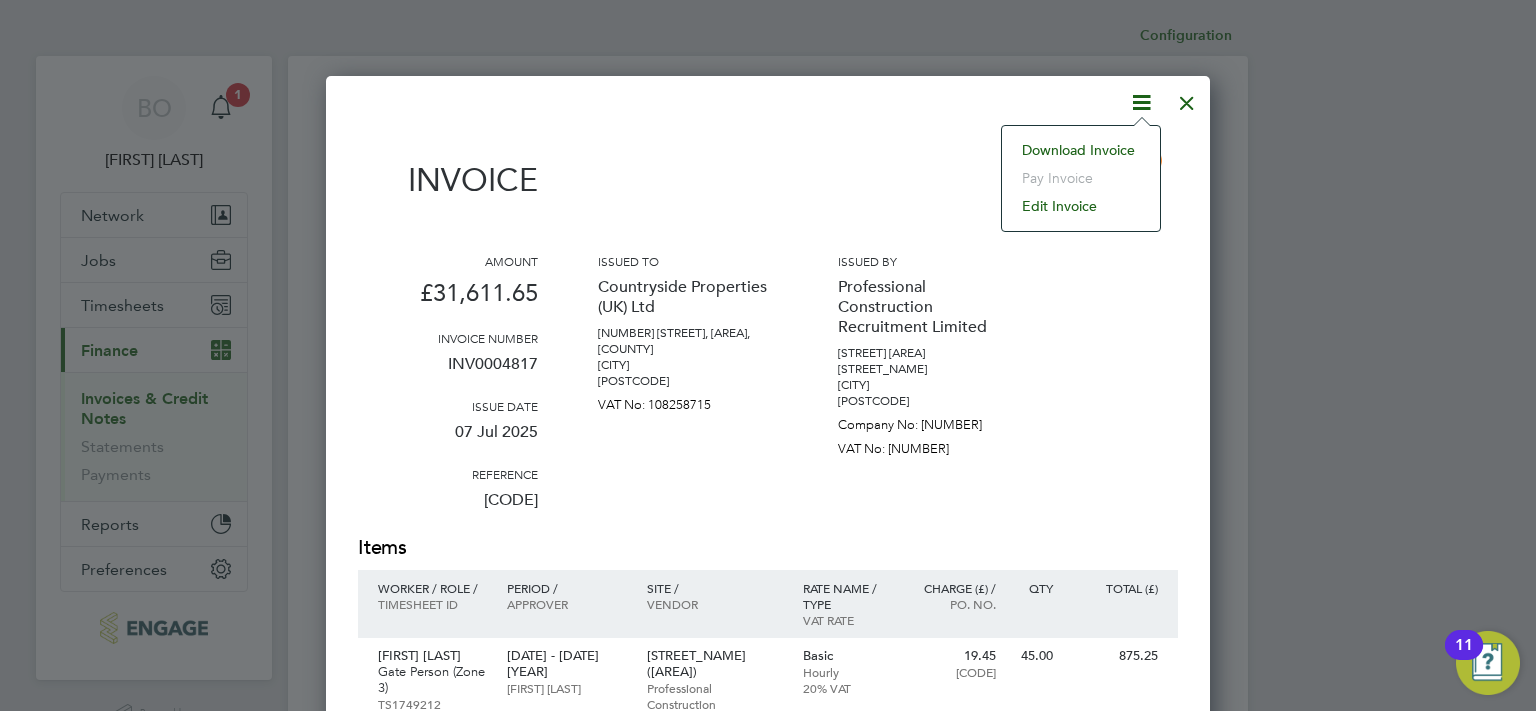 click on "Download Invoice" 